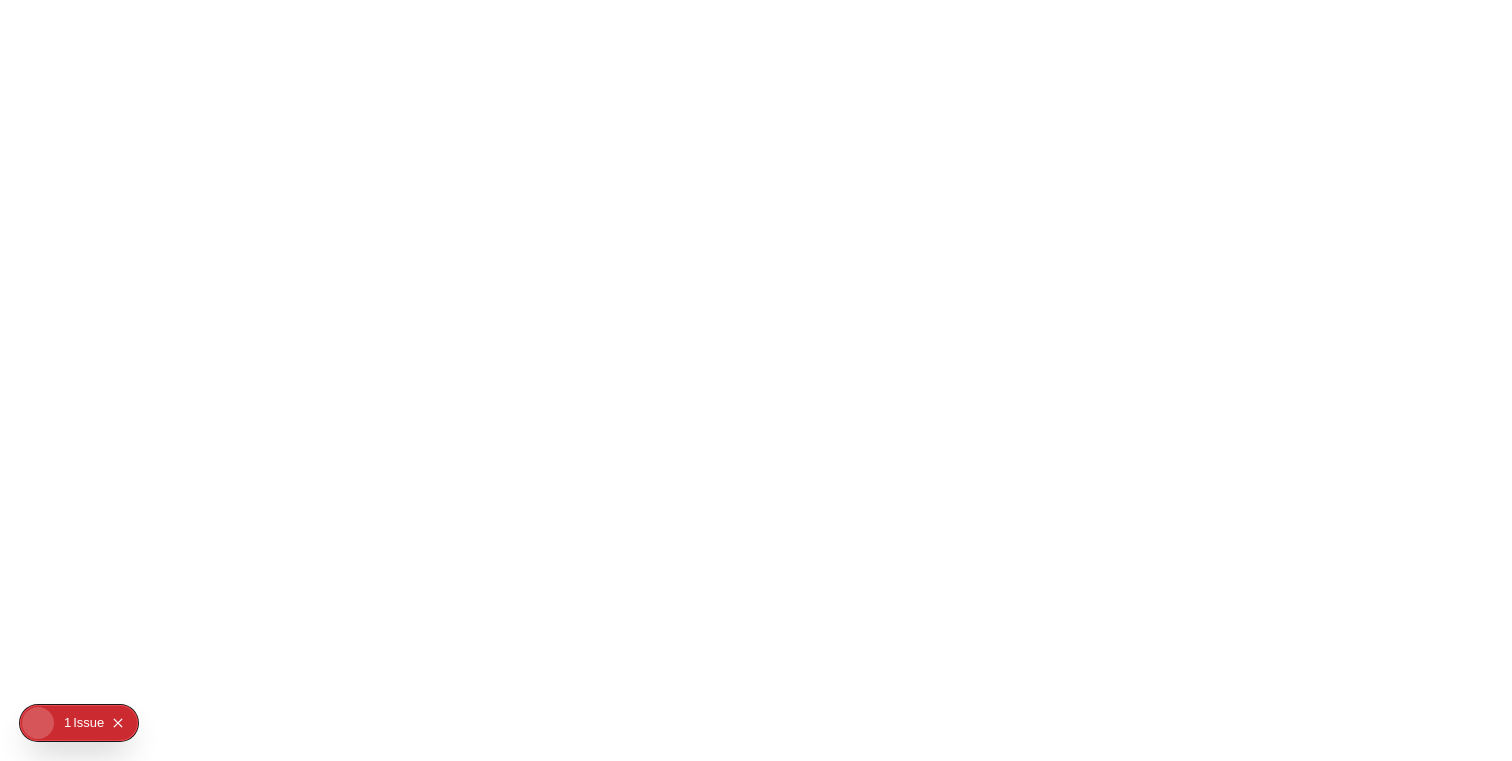 scroll, scrollTop: 0, scrollLeft: 0, axis: both 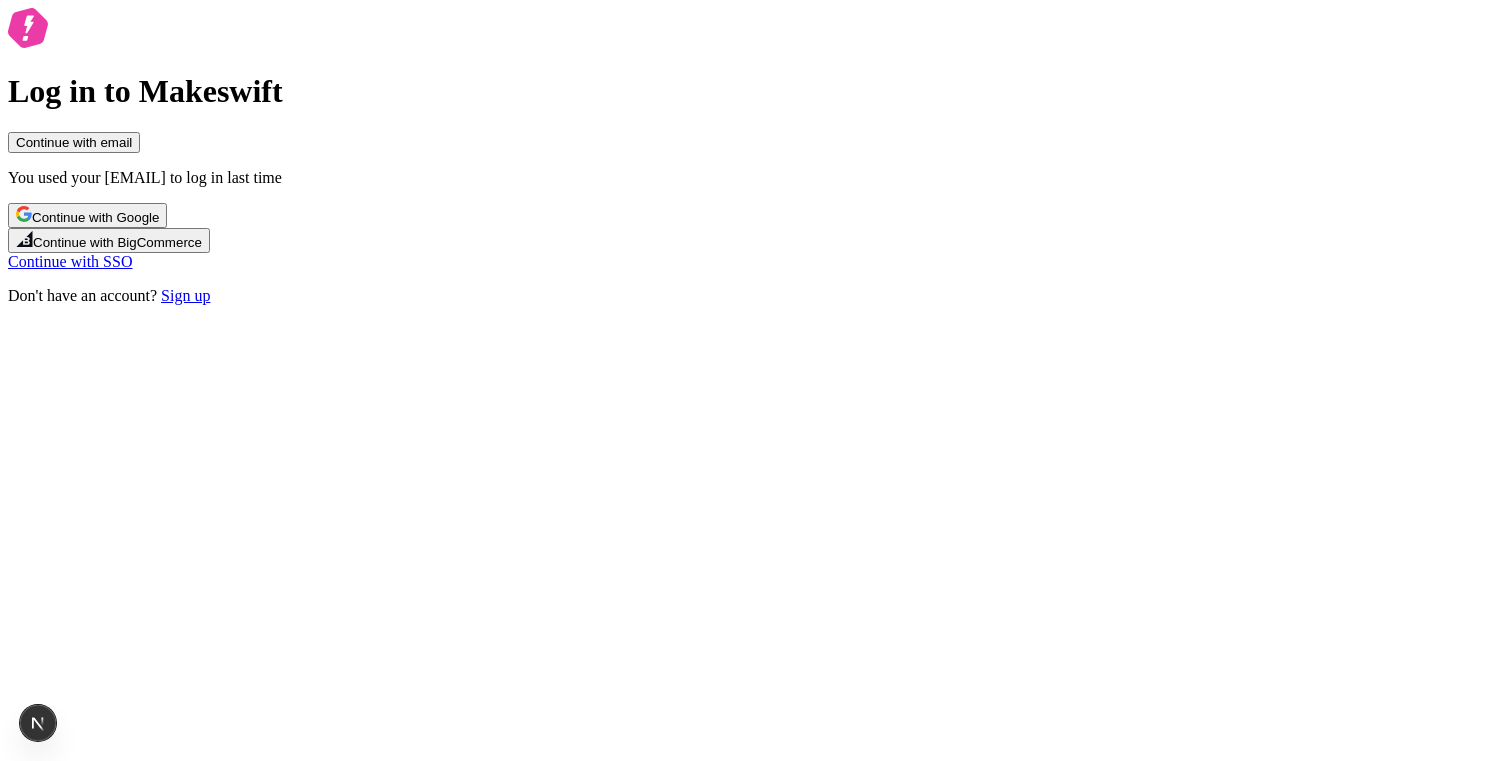 click on "Continue with Google" at bounding box center (95, 217) 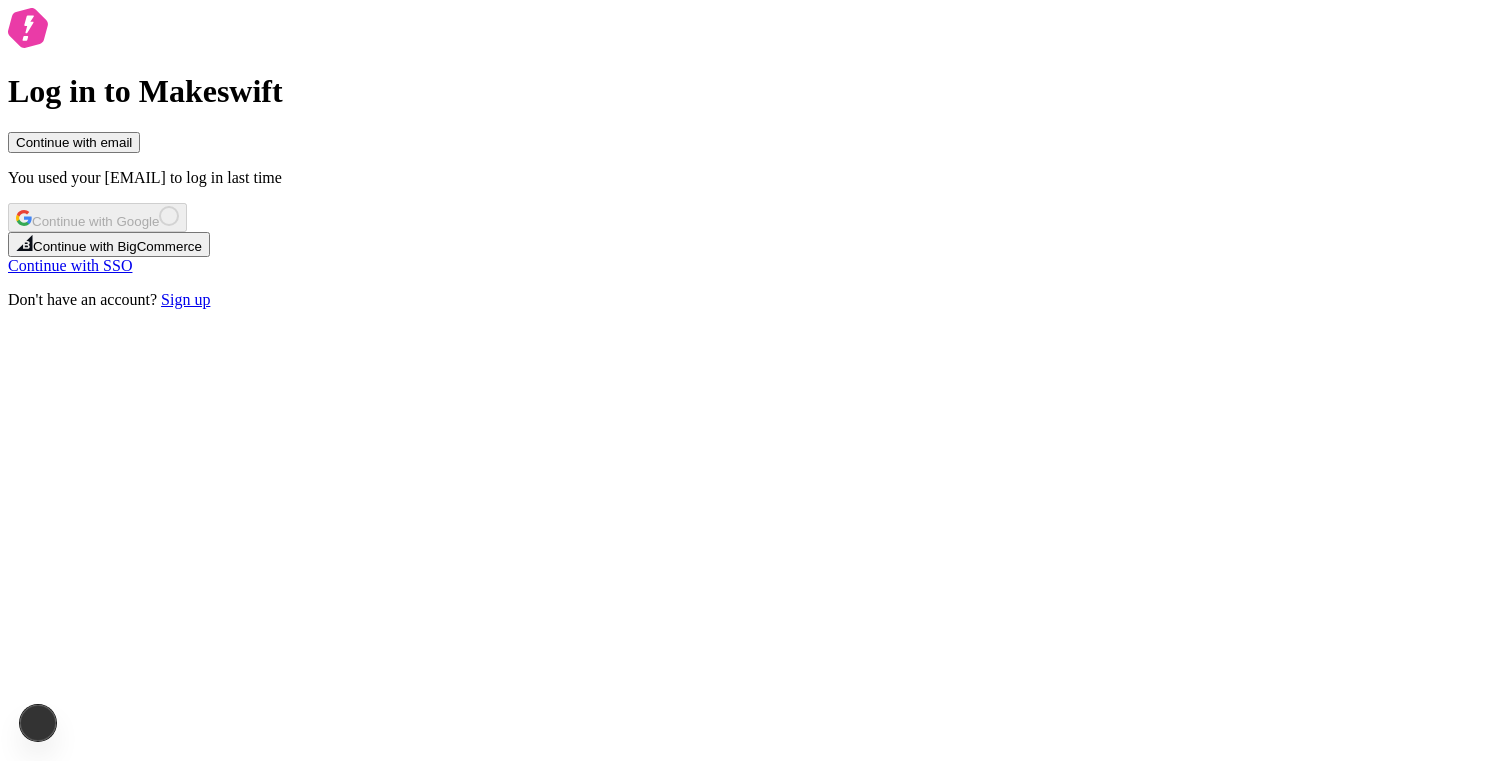 click on "Log in to Makeswift Continue with email You used your email to log in last time Continue with Google Continue with BigCommerce Continue with SSO Don't have an account?   Sign up" at bounding box center [756, 158] 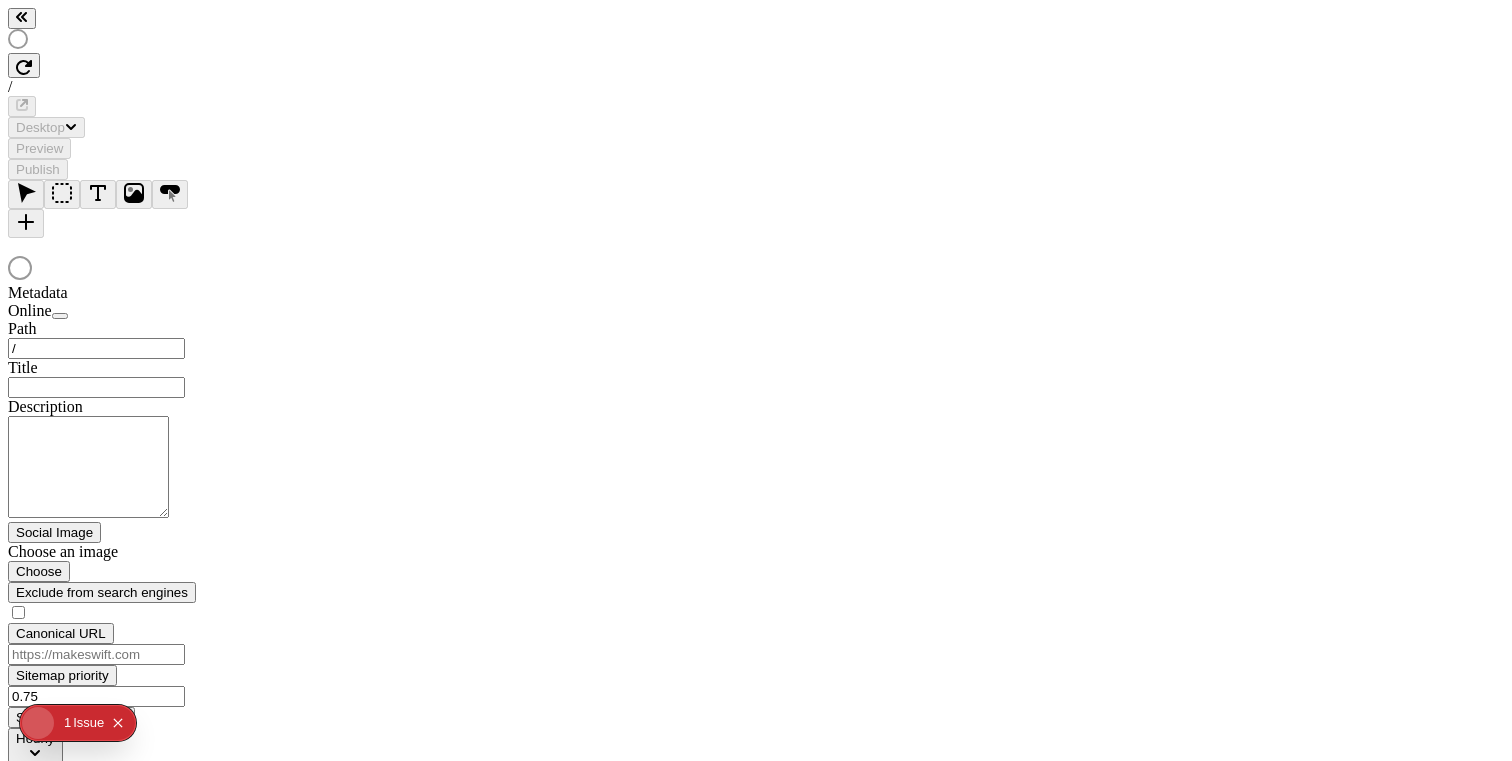 scroll, scrollTop: 0, scrollLeft: 0, axis: both 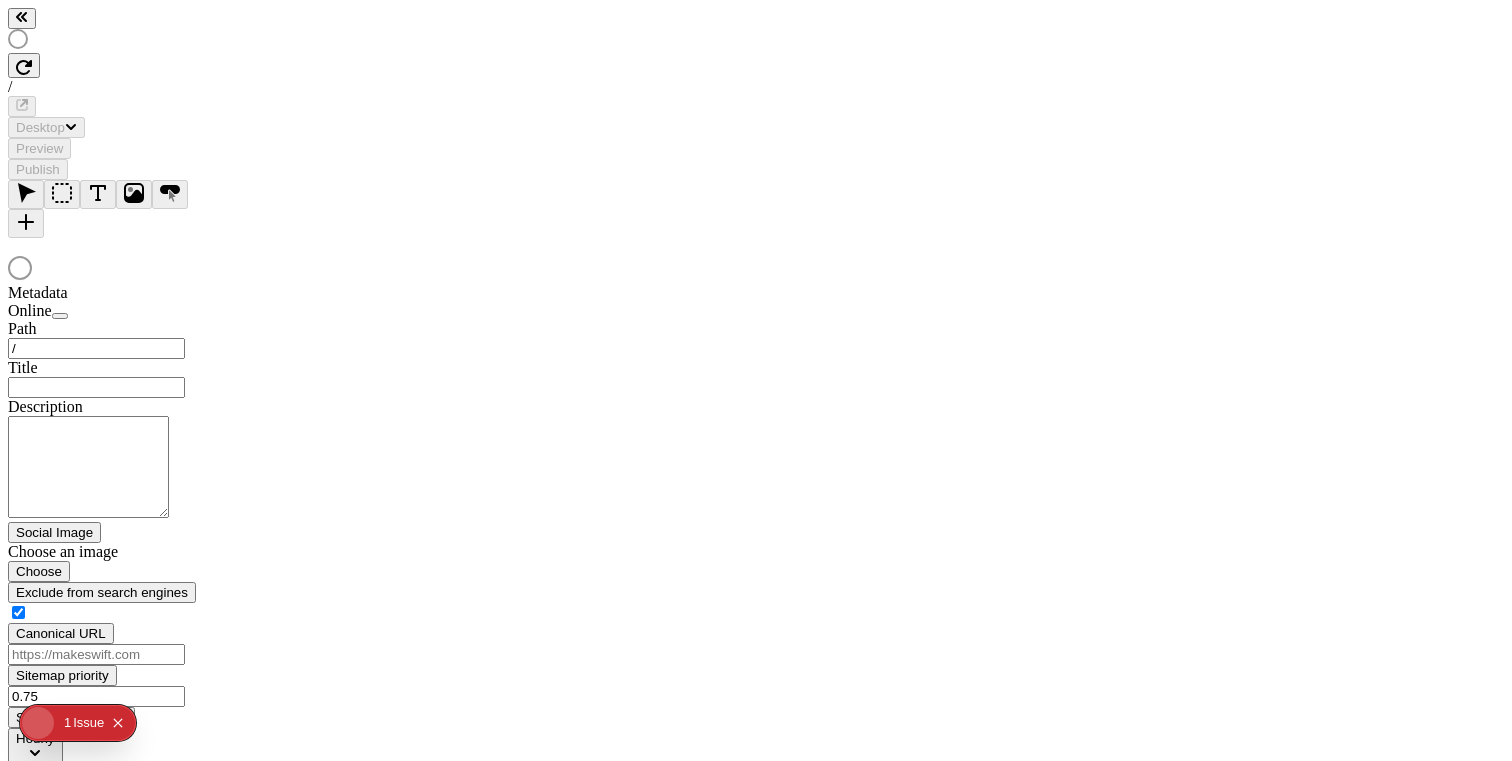checkbox on "true" 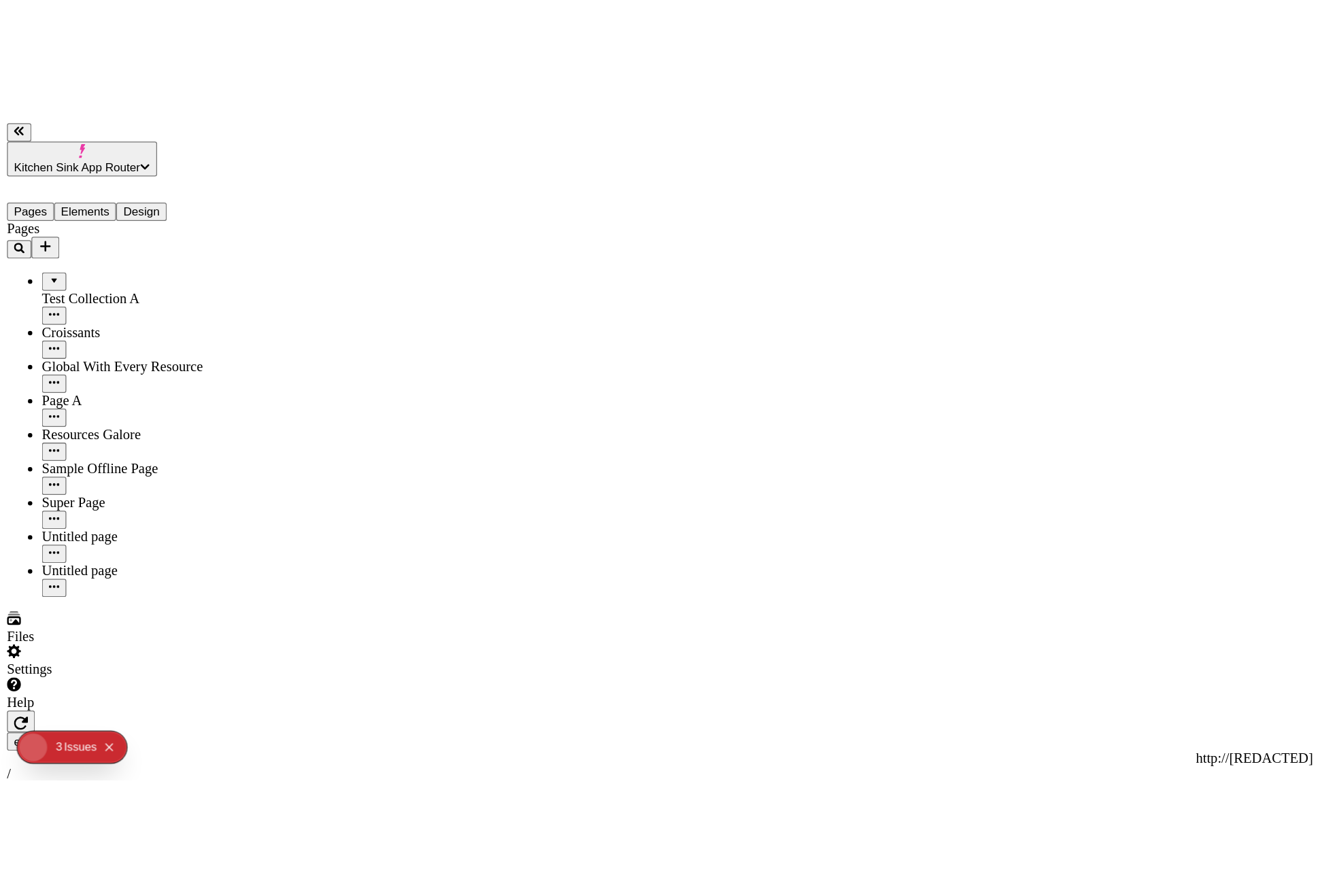 scroll, scrollTop: 0, scrollLeft: 0, axis: both 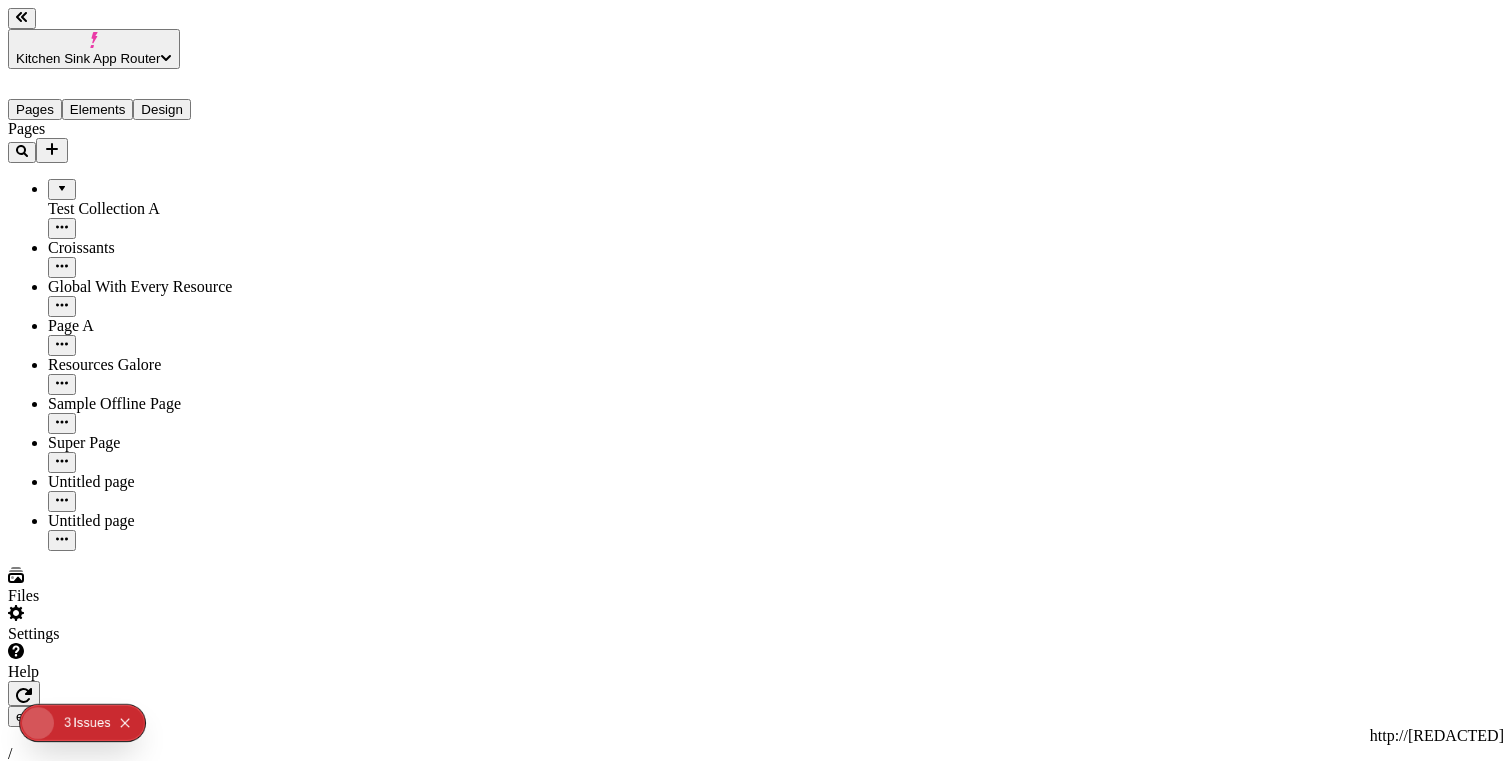 type on "/page-3" 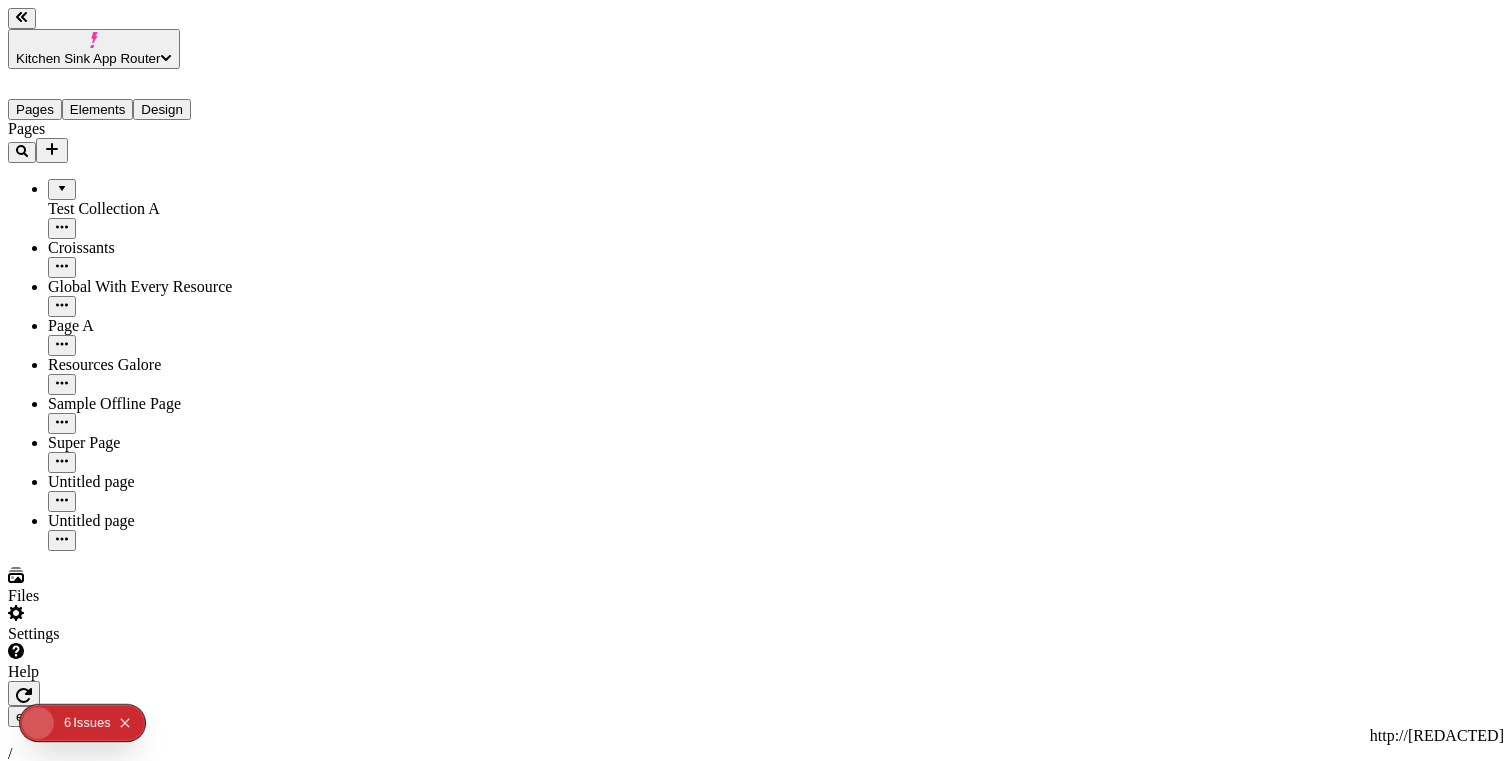 click on "5 6   Issue s" 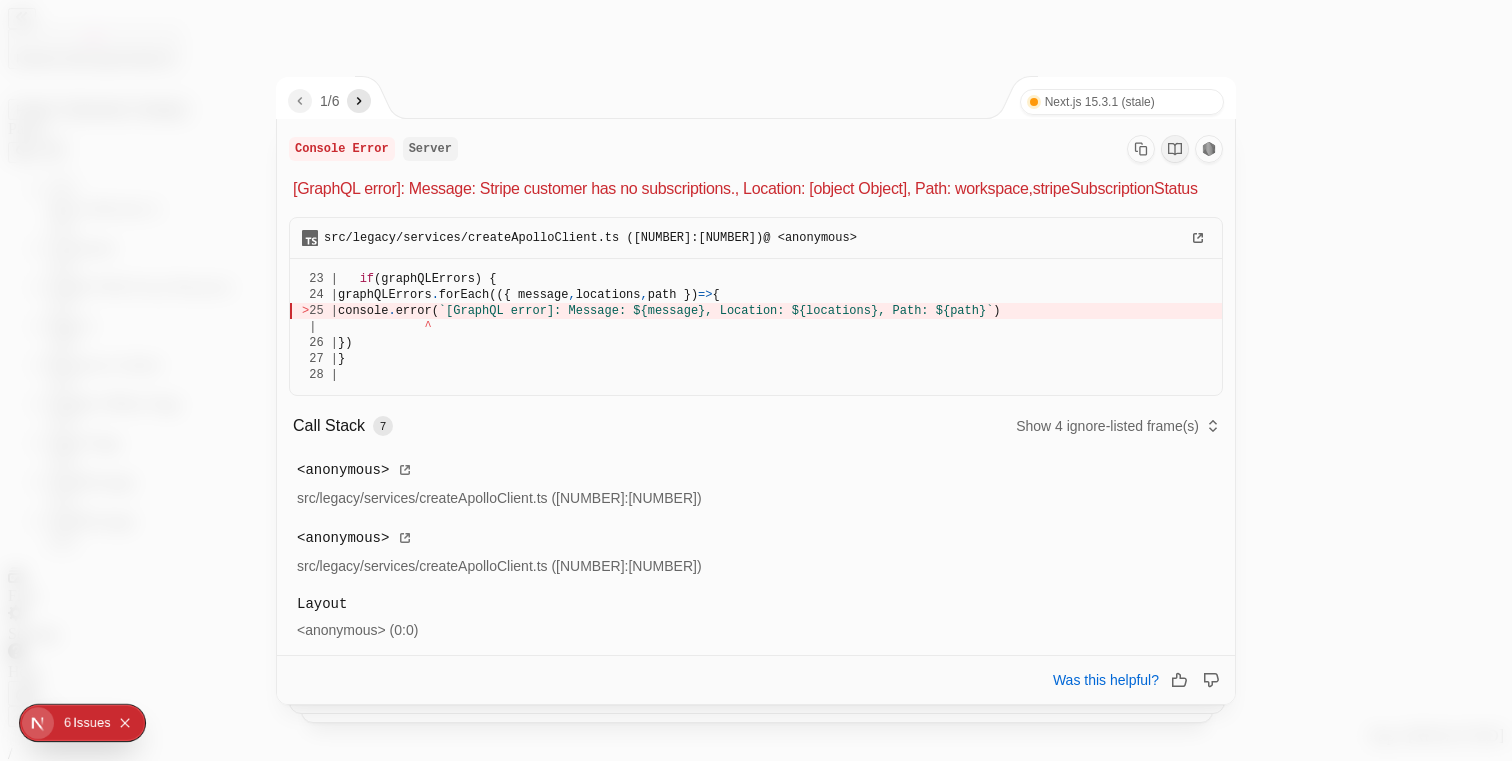 click 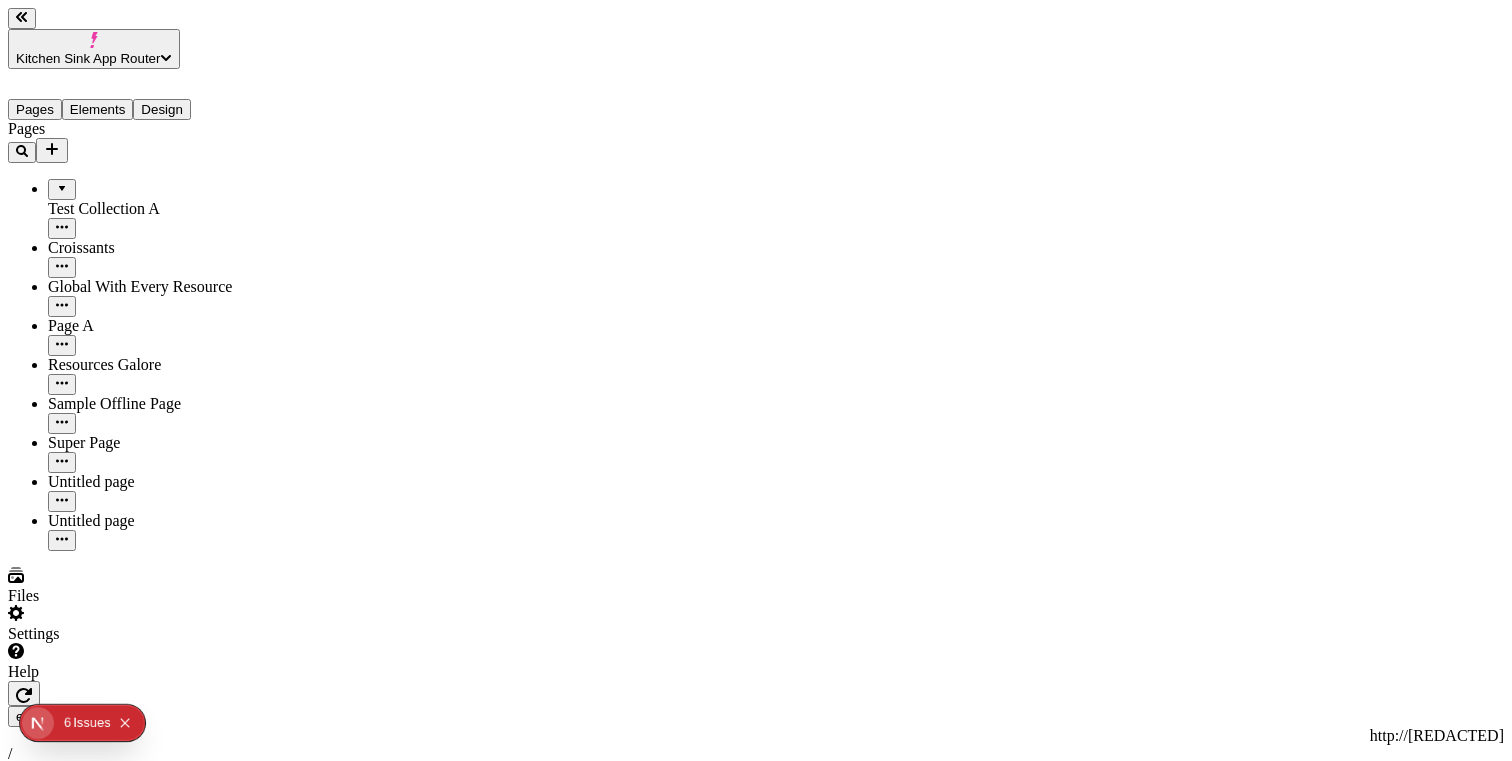 click on "Settings" at bounding box center (128, 624) 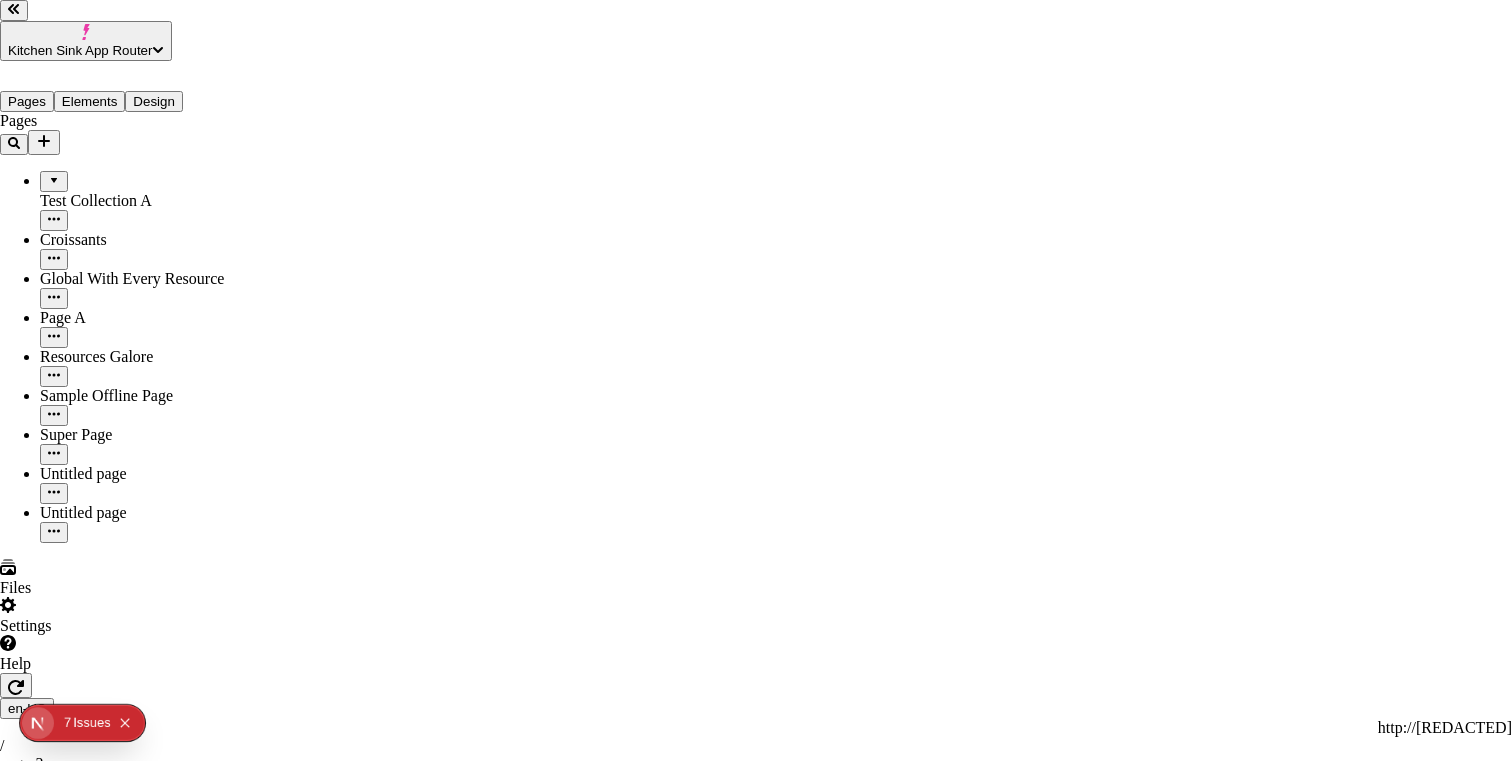click on "Host" at bounding box center [756, 1486] 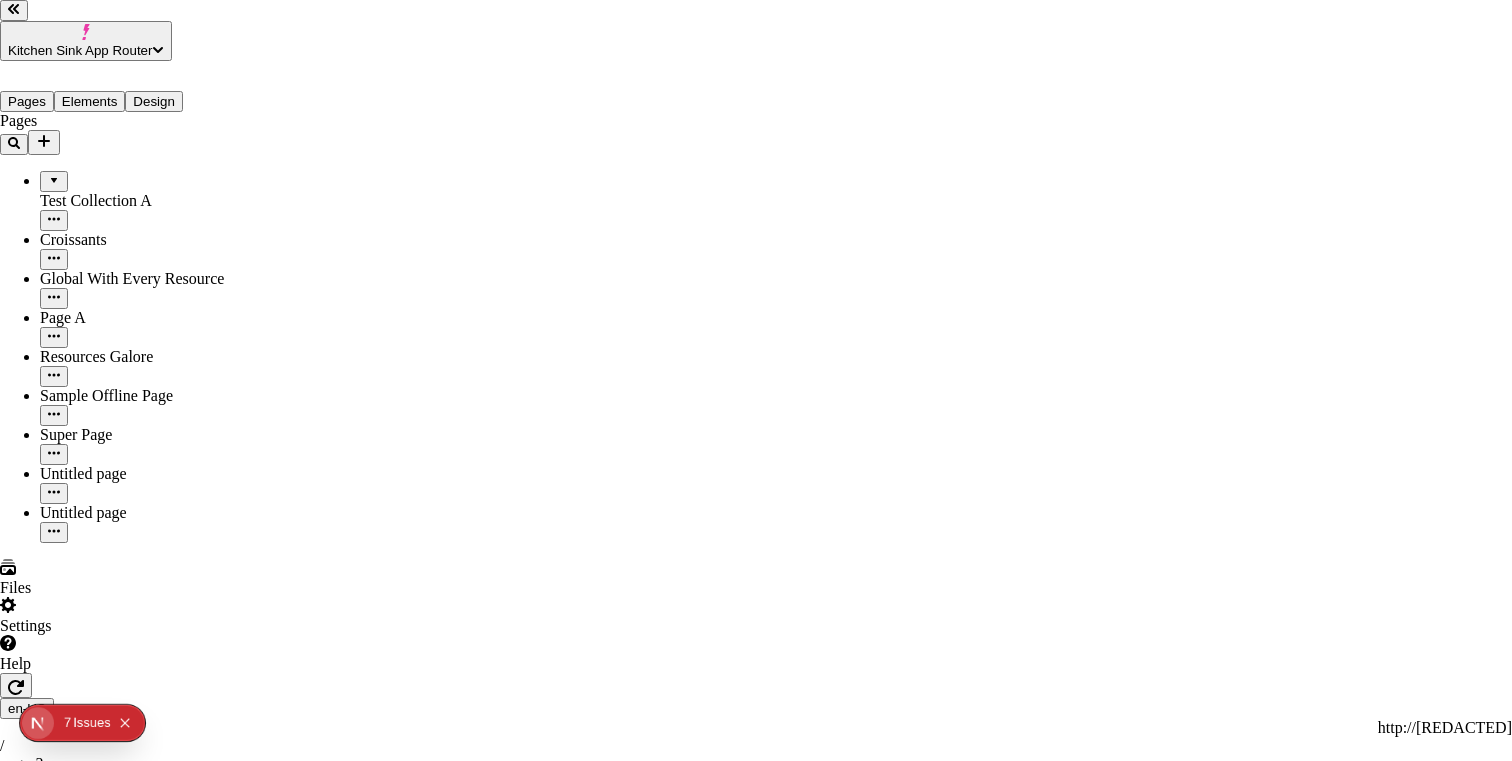 click on "Users" at bounding box center (756, 1694) 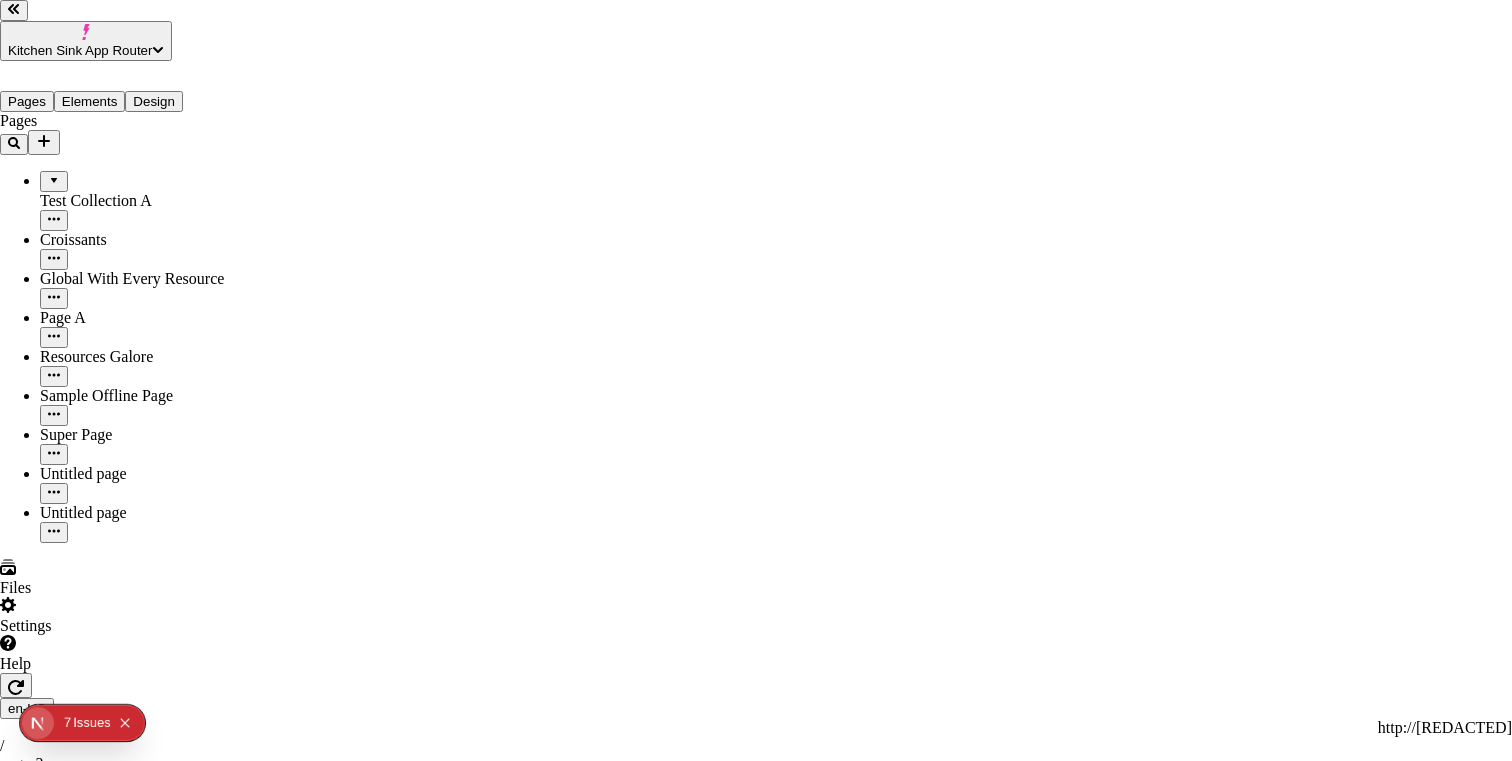 click on "Site" at bounding box center (756, 1448) 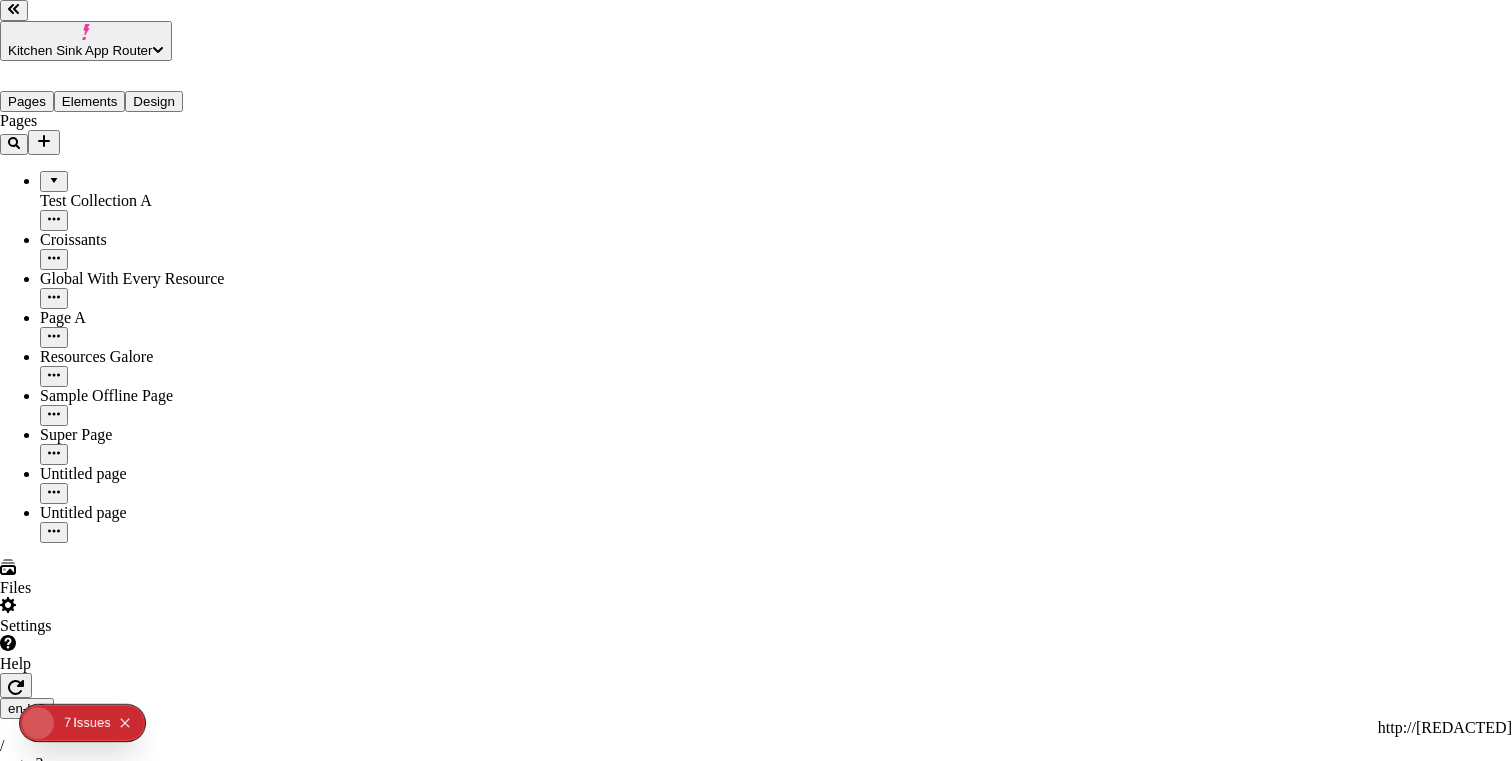 click on "Workspace" at bounding box center (756, 1656) 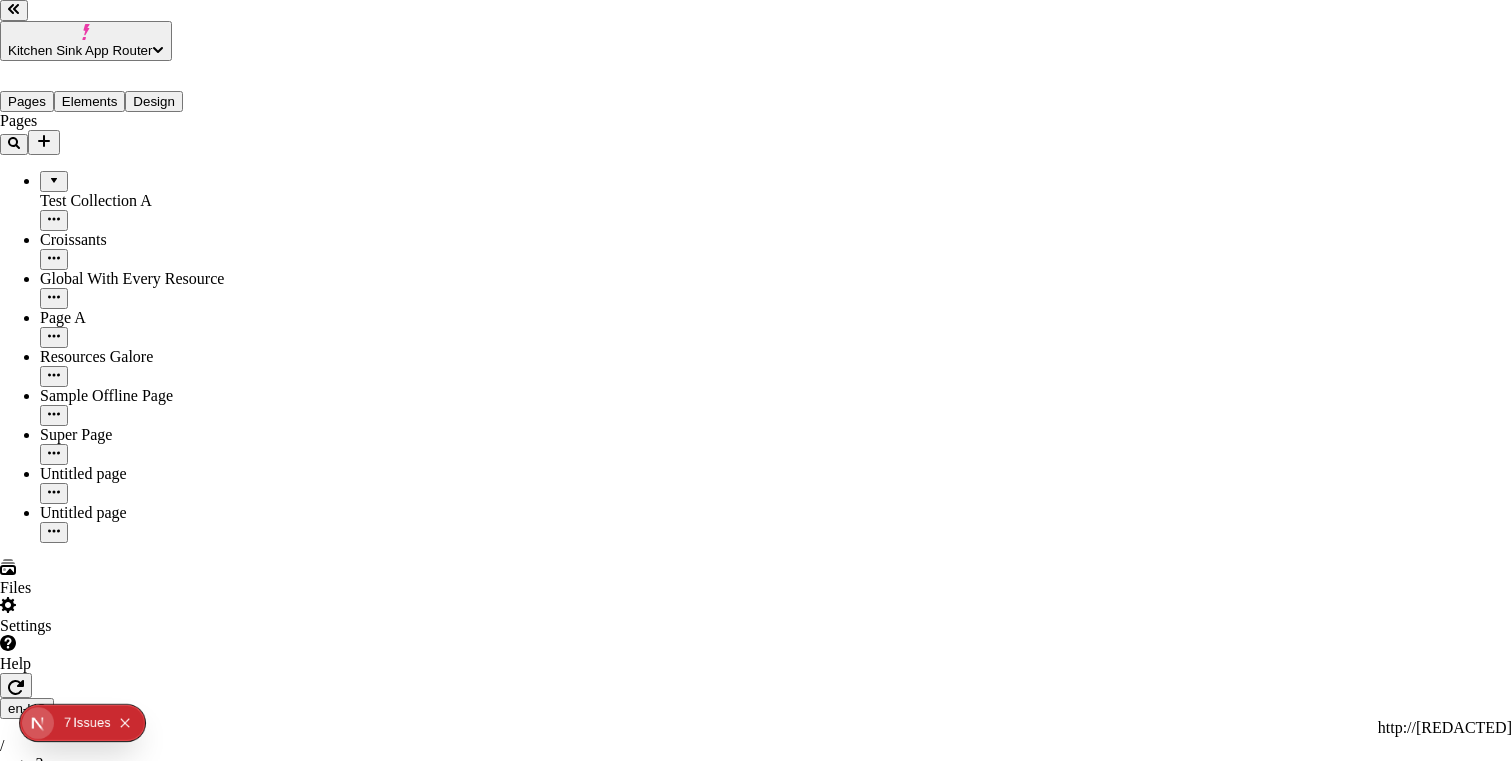 click on "Site settings Site Host Domains Locales Redirects Workspace settings Workspace Users Plans Billing Usage Integrations User settings Profile Login methods Feature previews" at bounding box center (756, 1704) 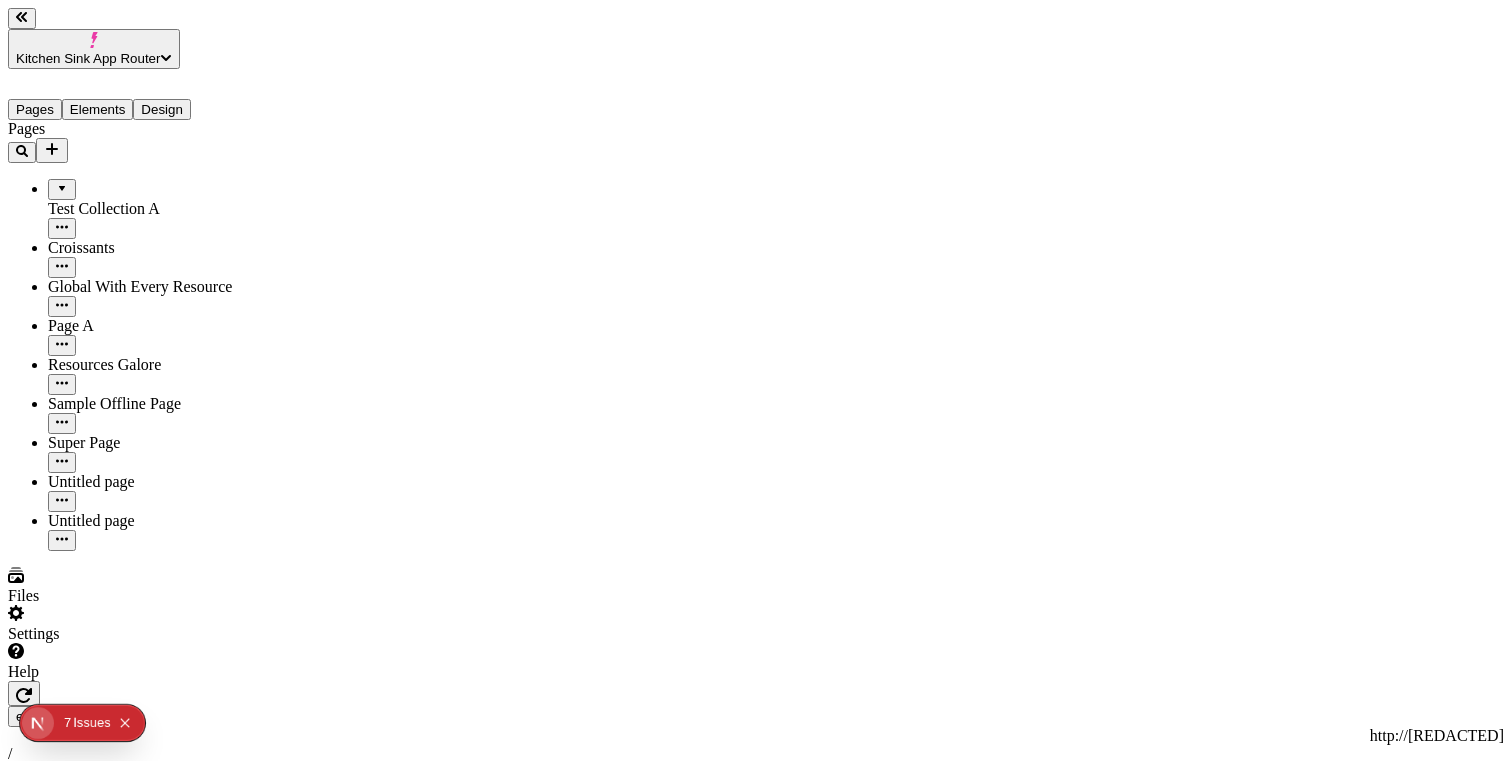 click on "7" 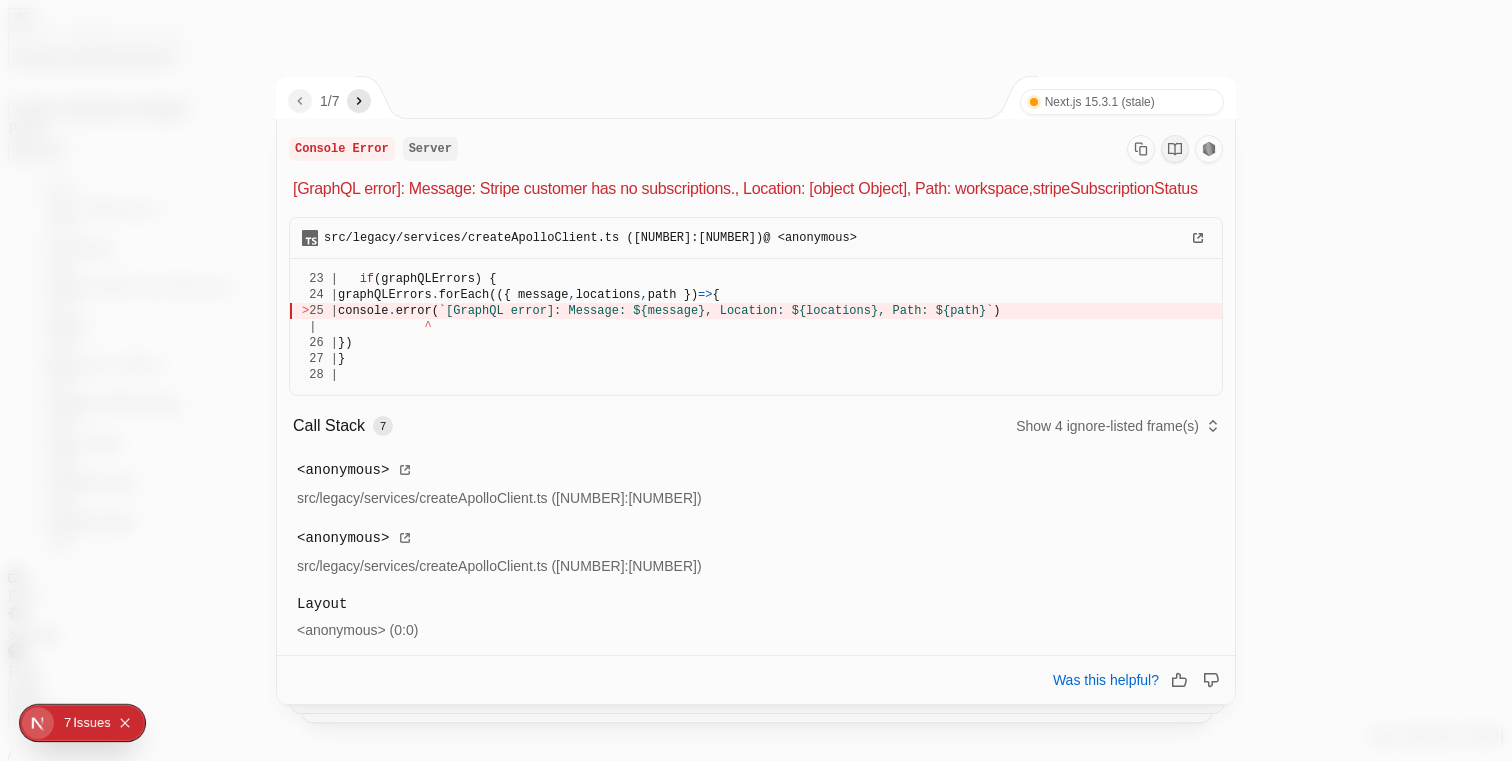 click 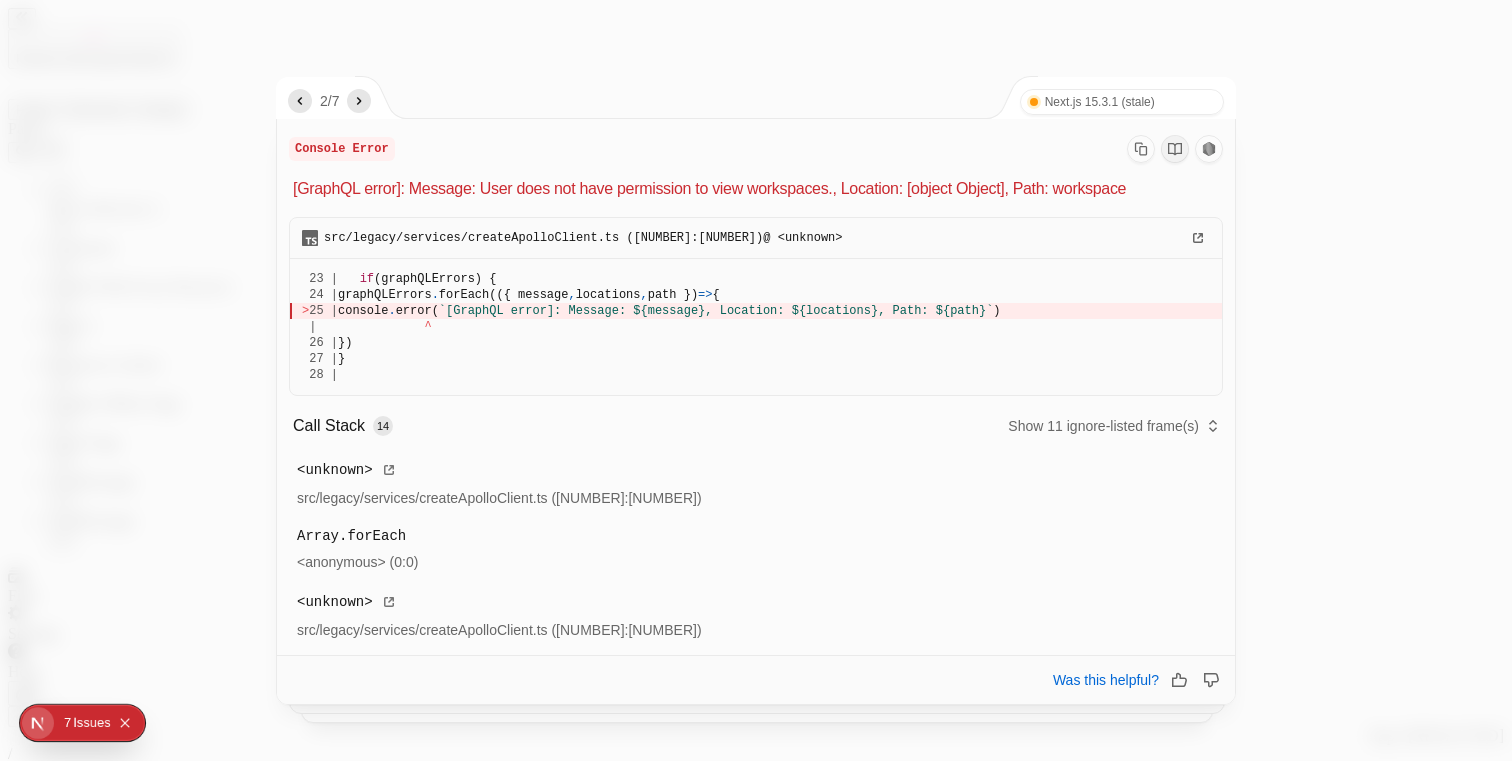 click 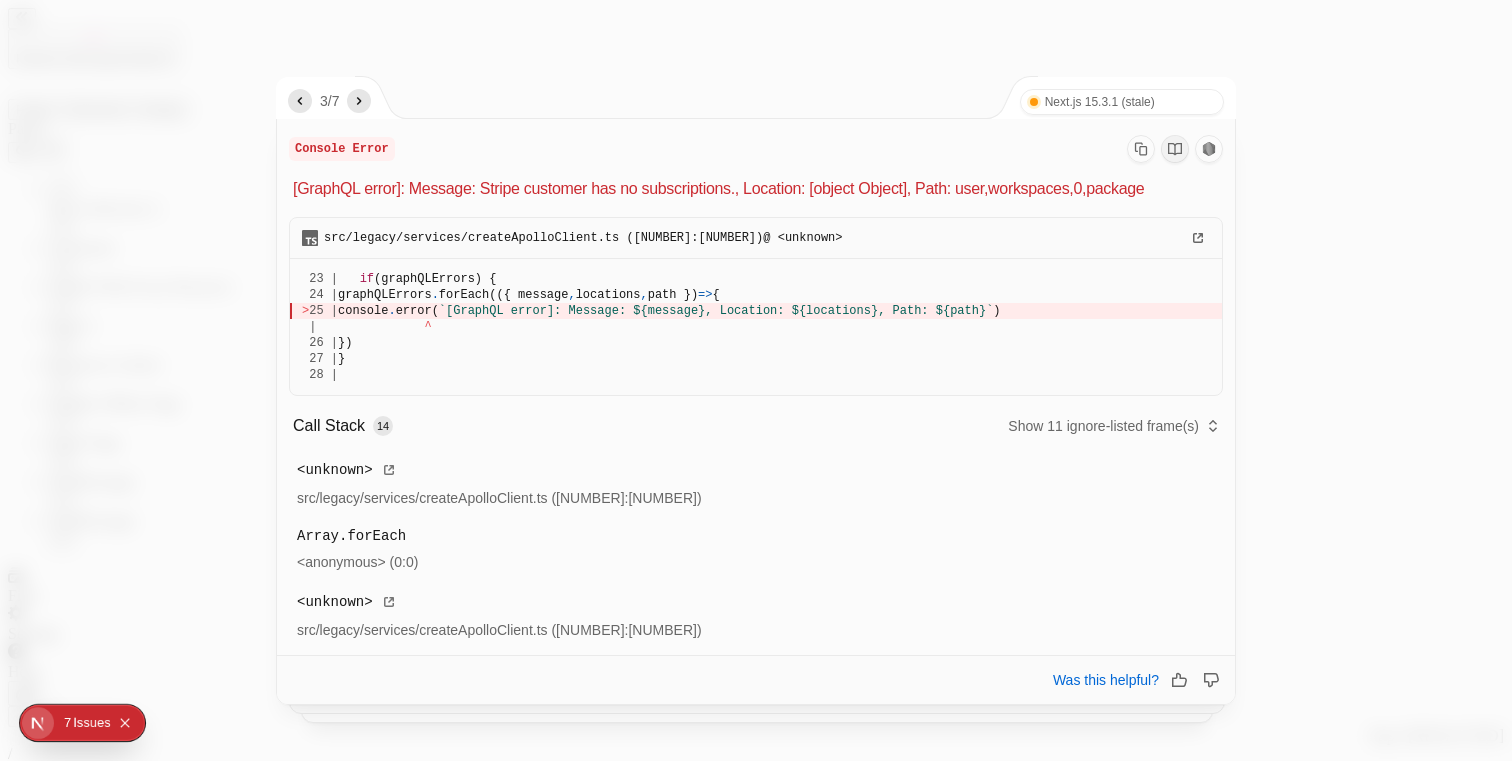 click 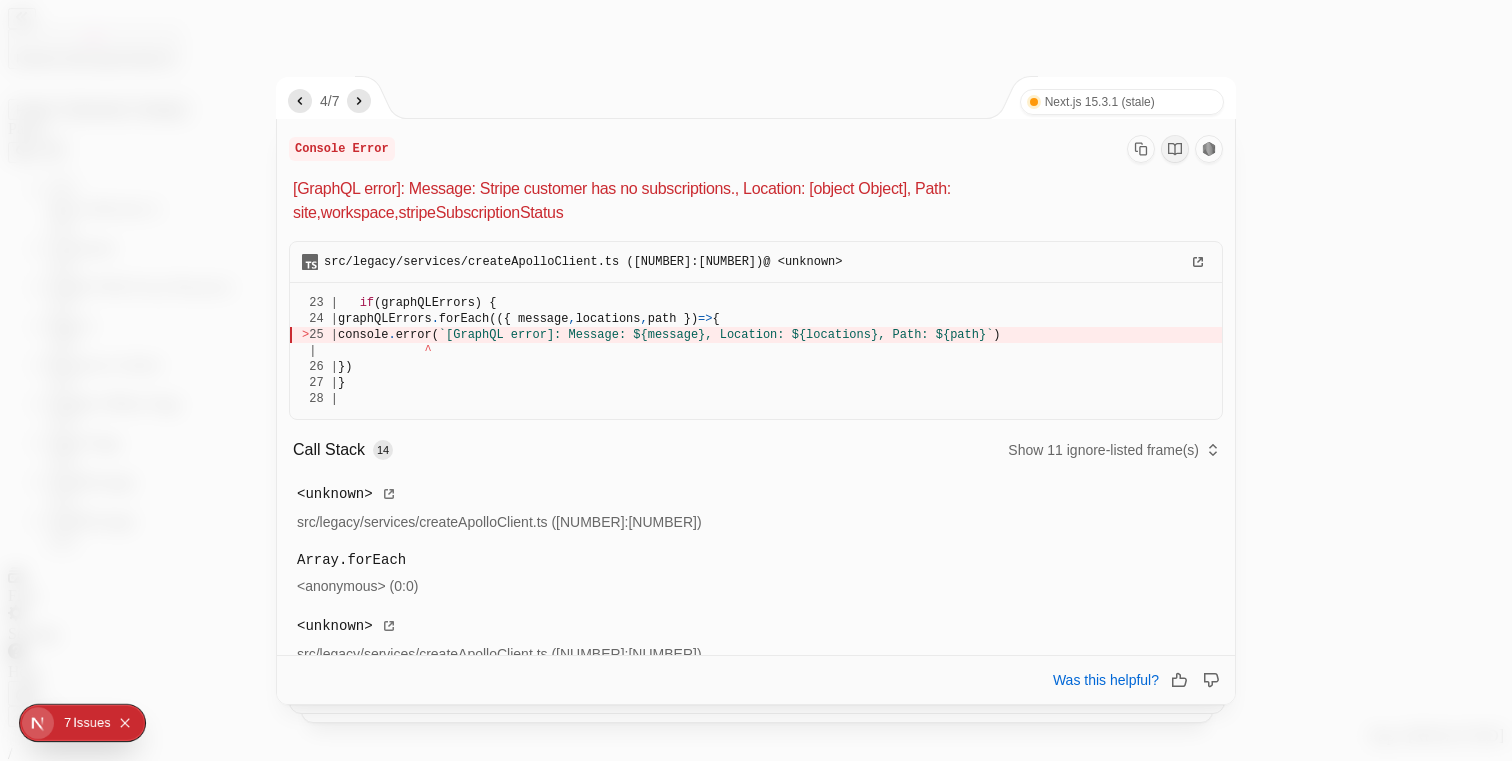 click 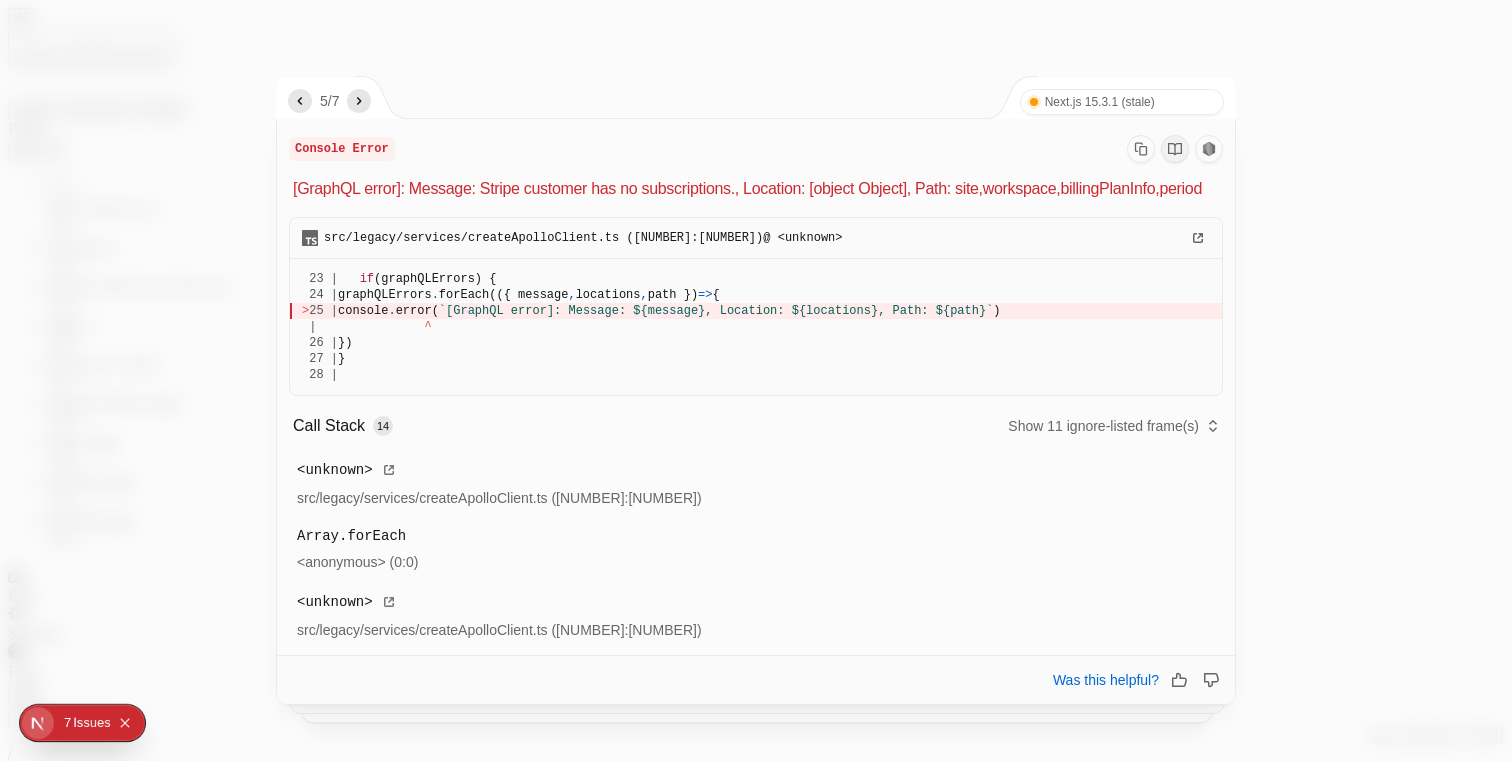 click 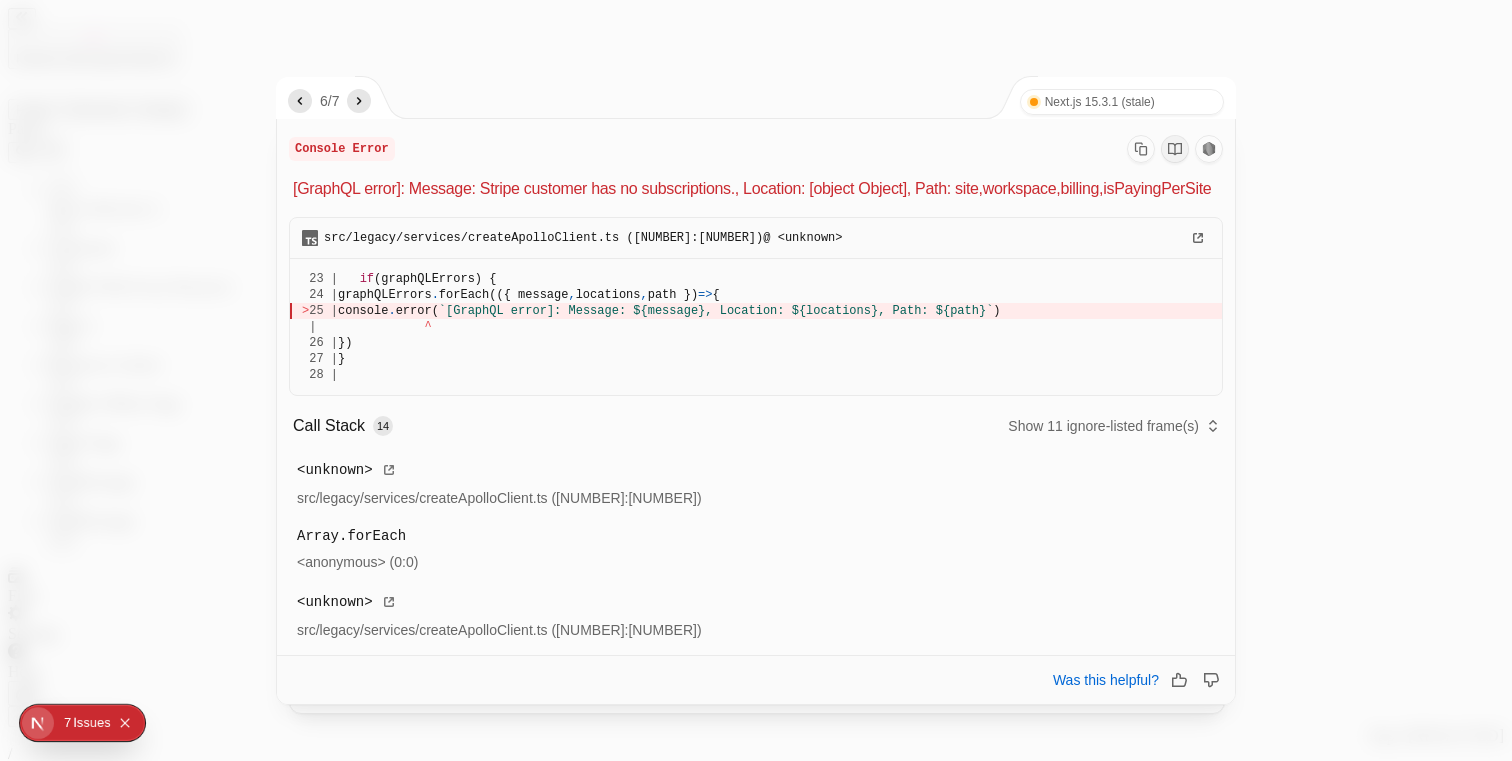click 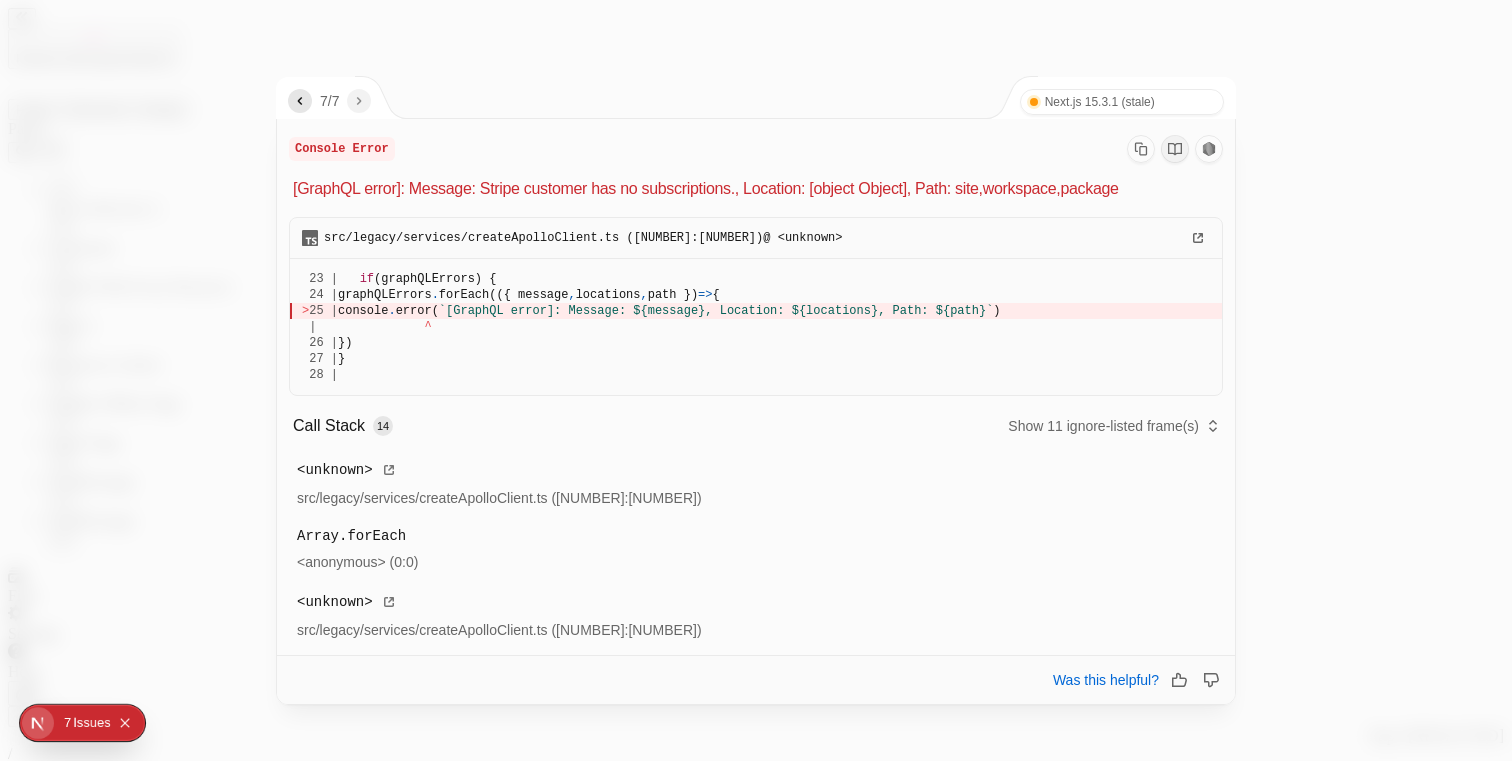 click on "7 /" 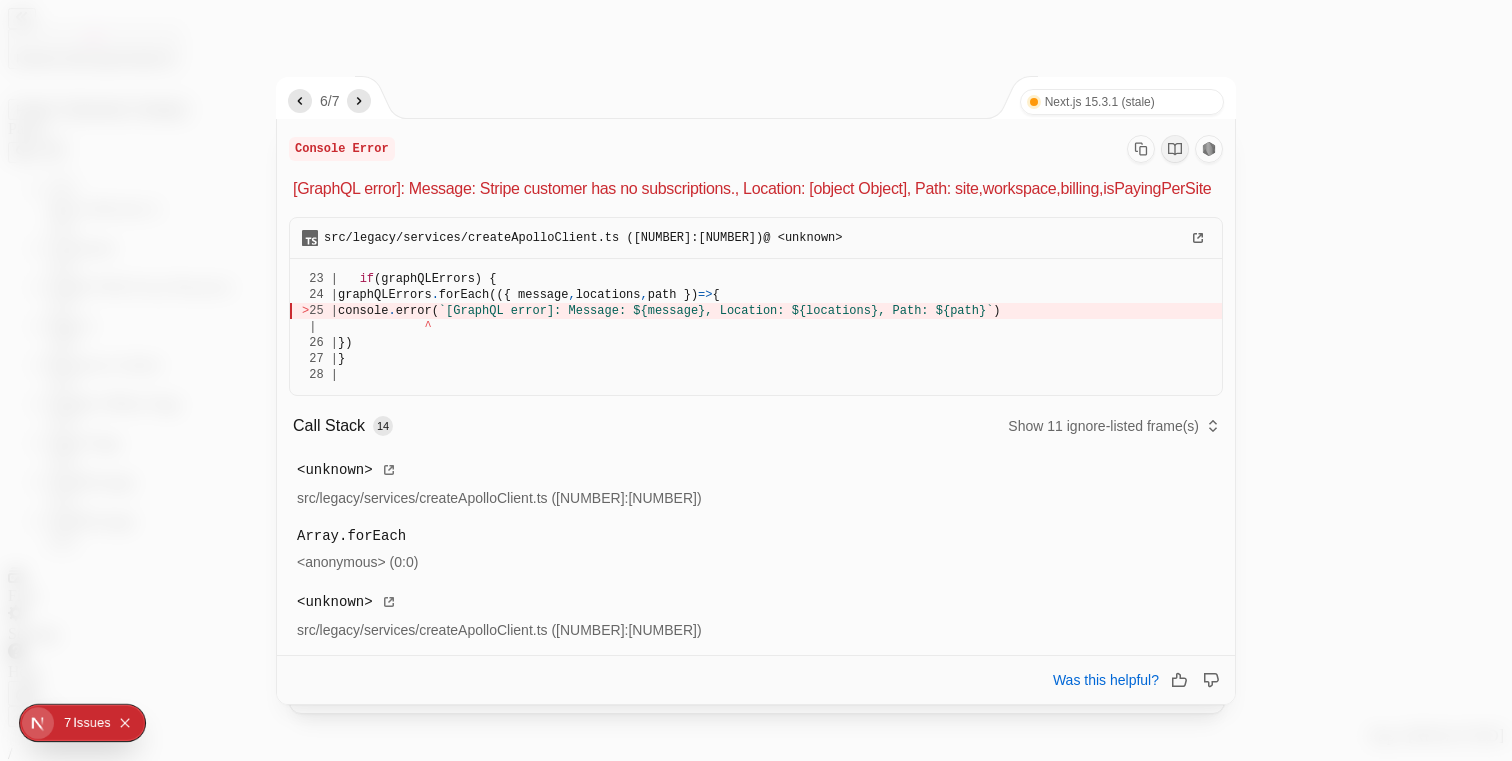 click 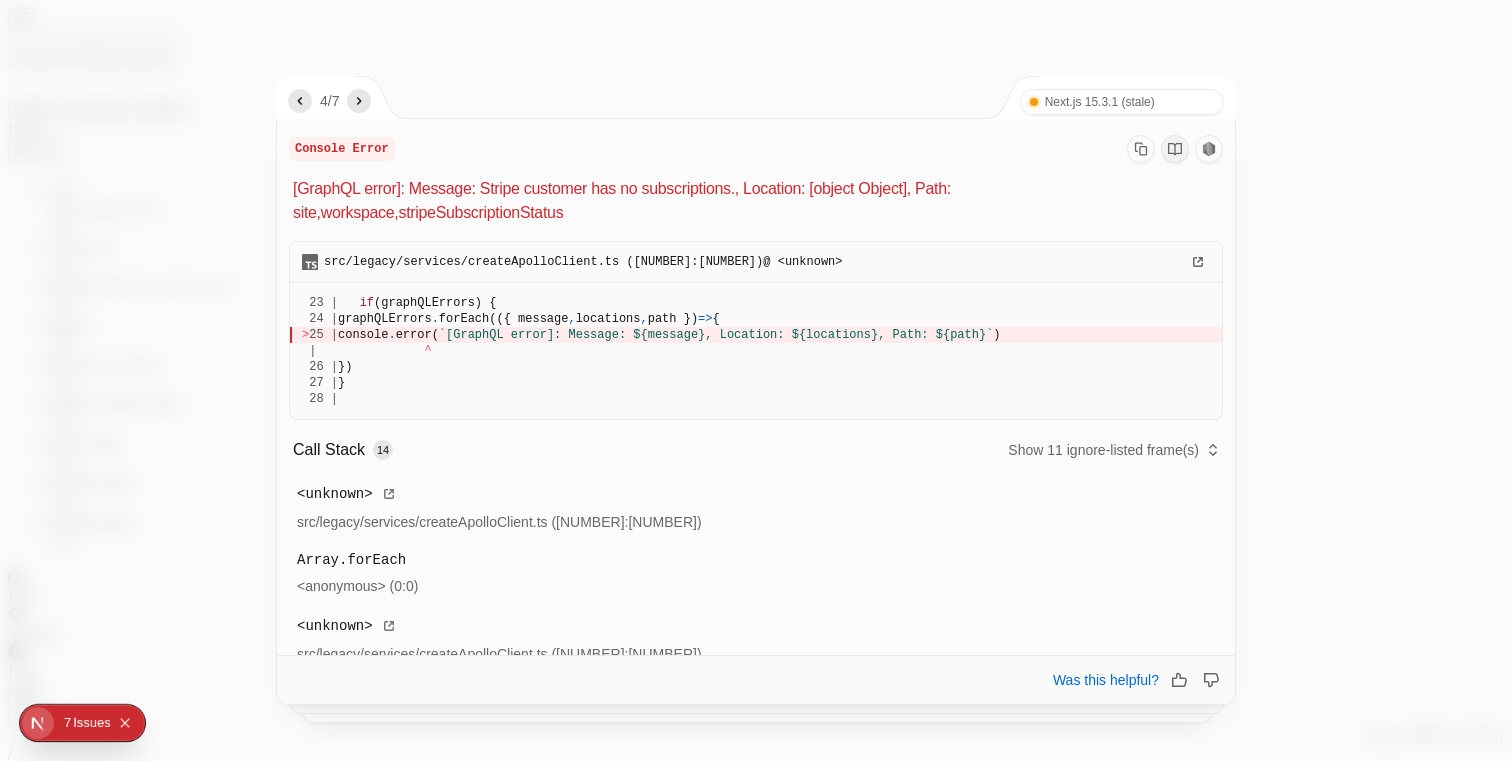 click 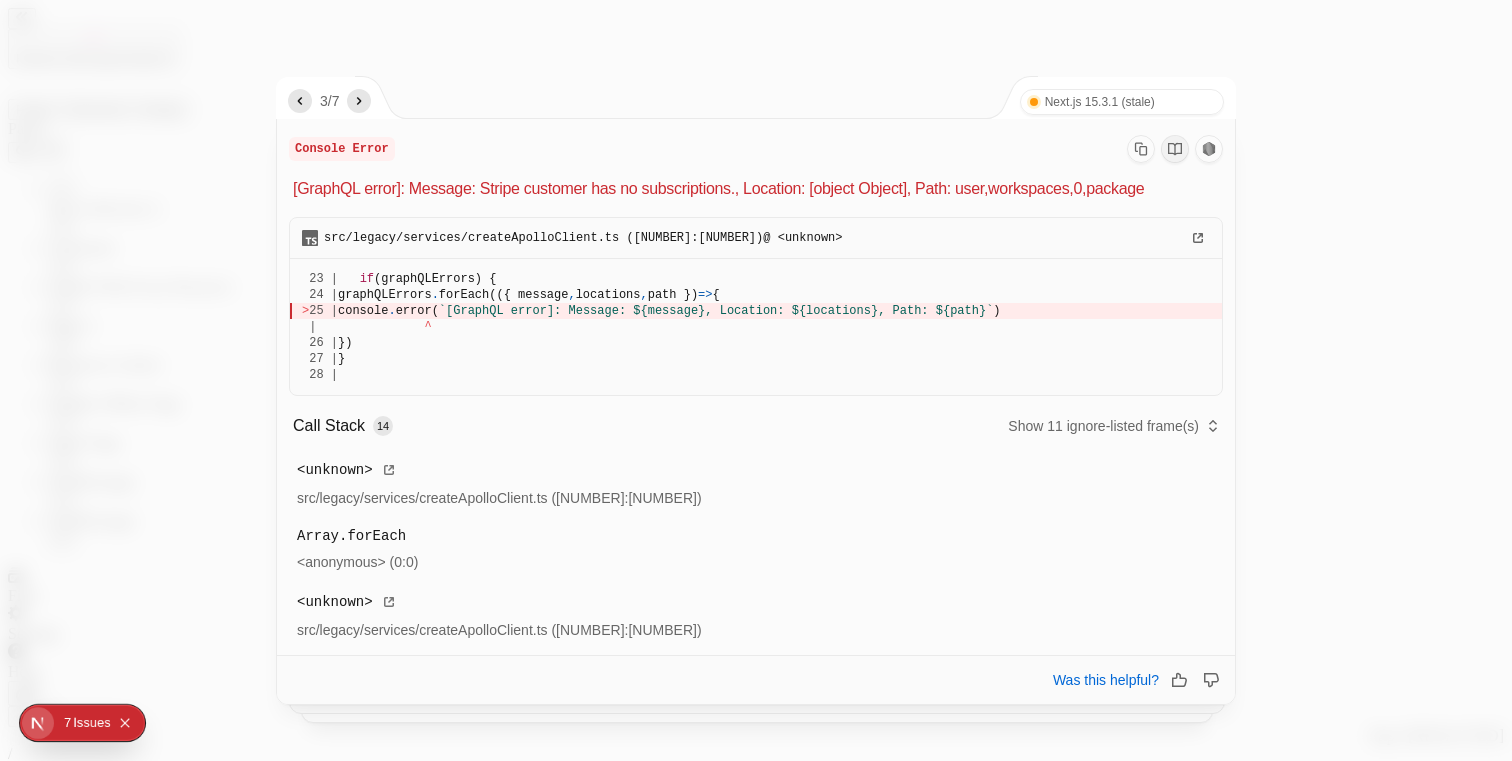 click 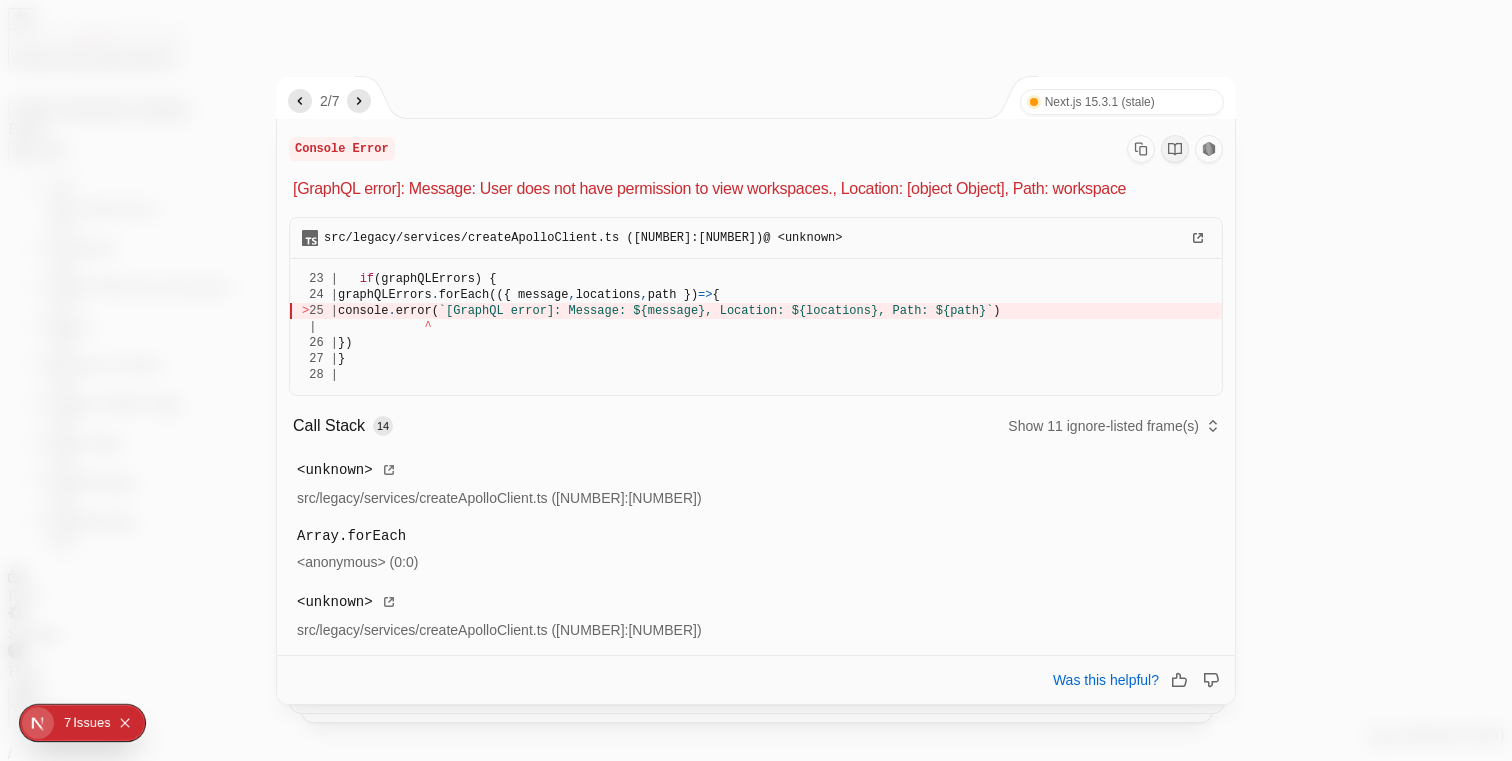 click 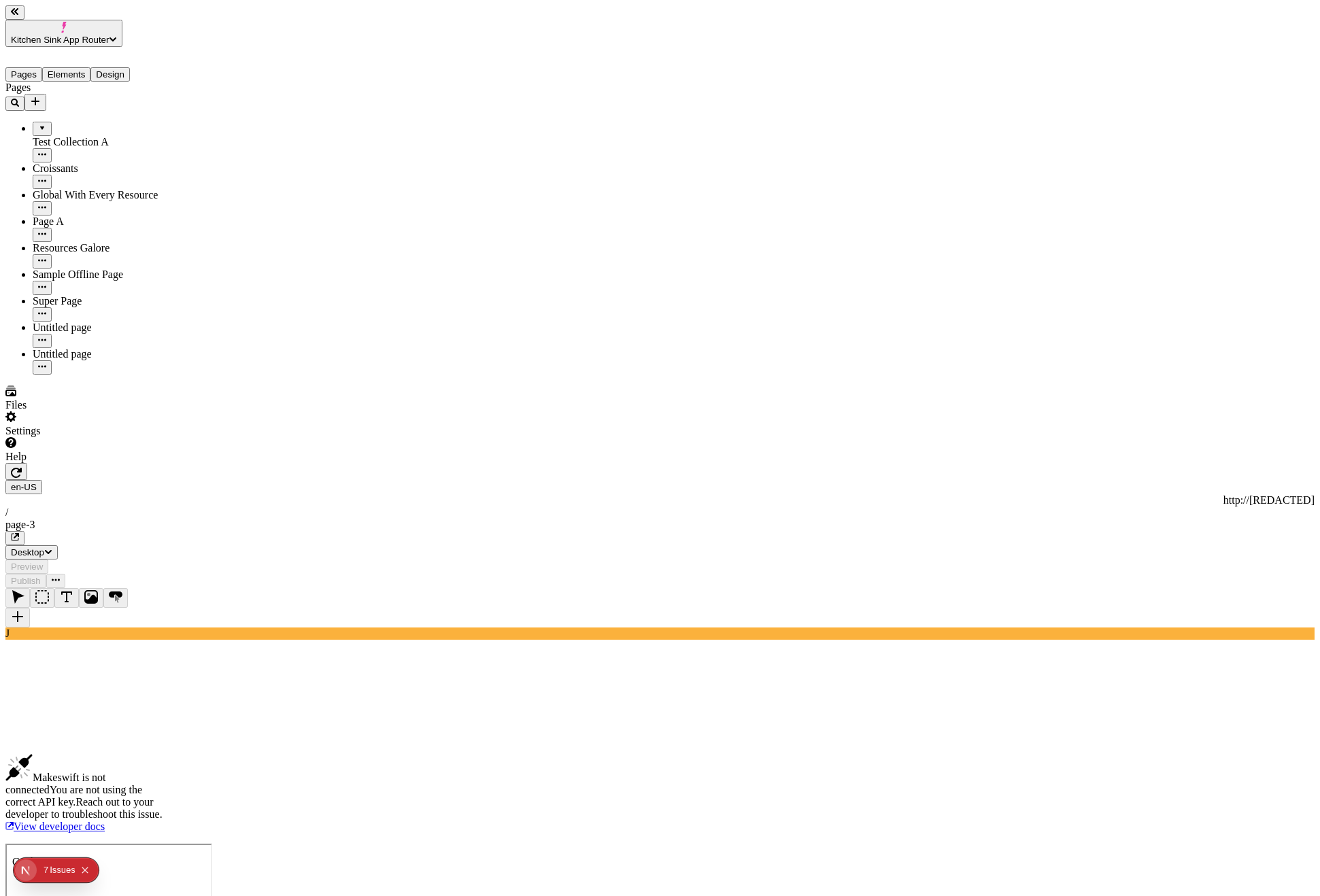 type 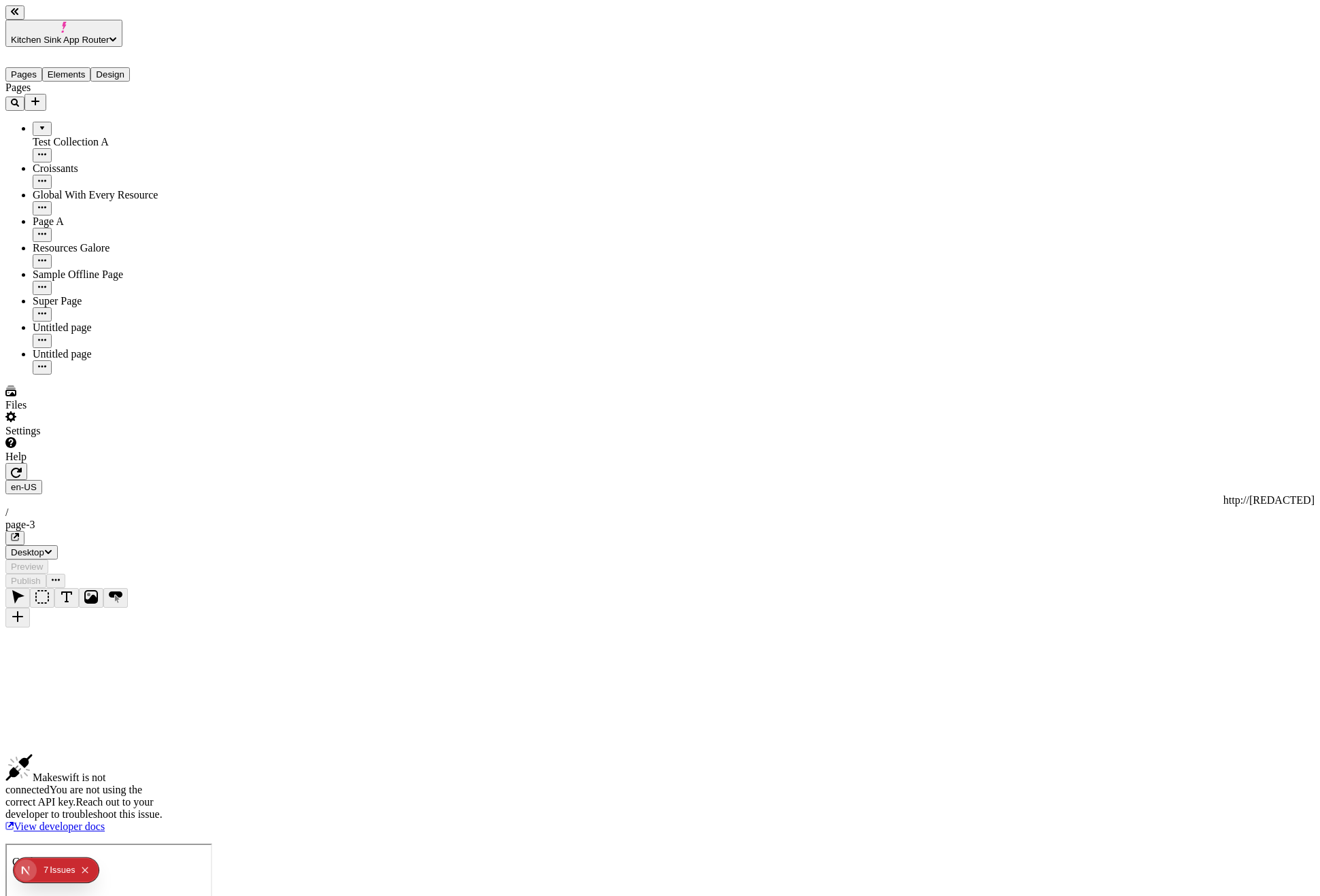 click on "Kitchen Sink App Router" at bounding box center (64, 33) 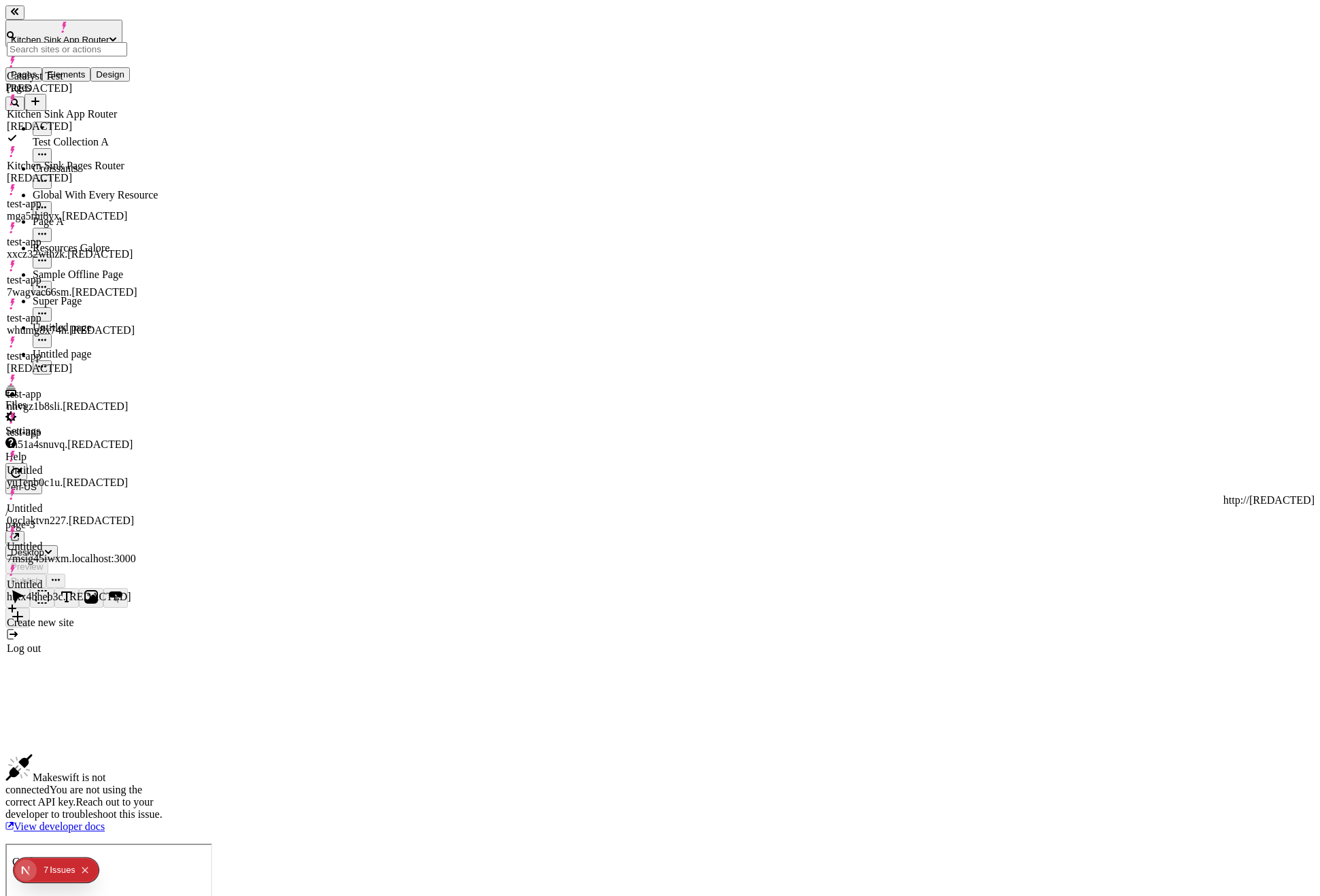 click on "Log out" at bounding box center [72, 649] 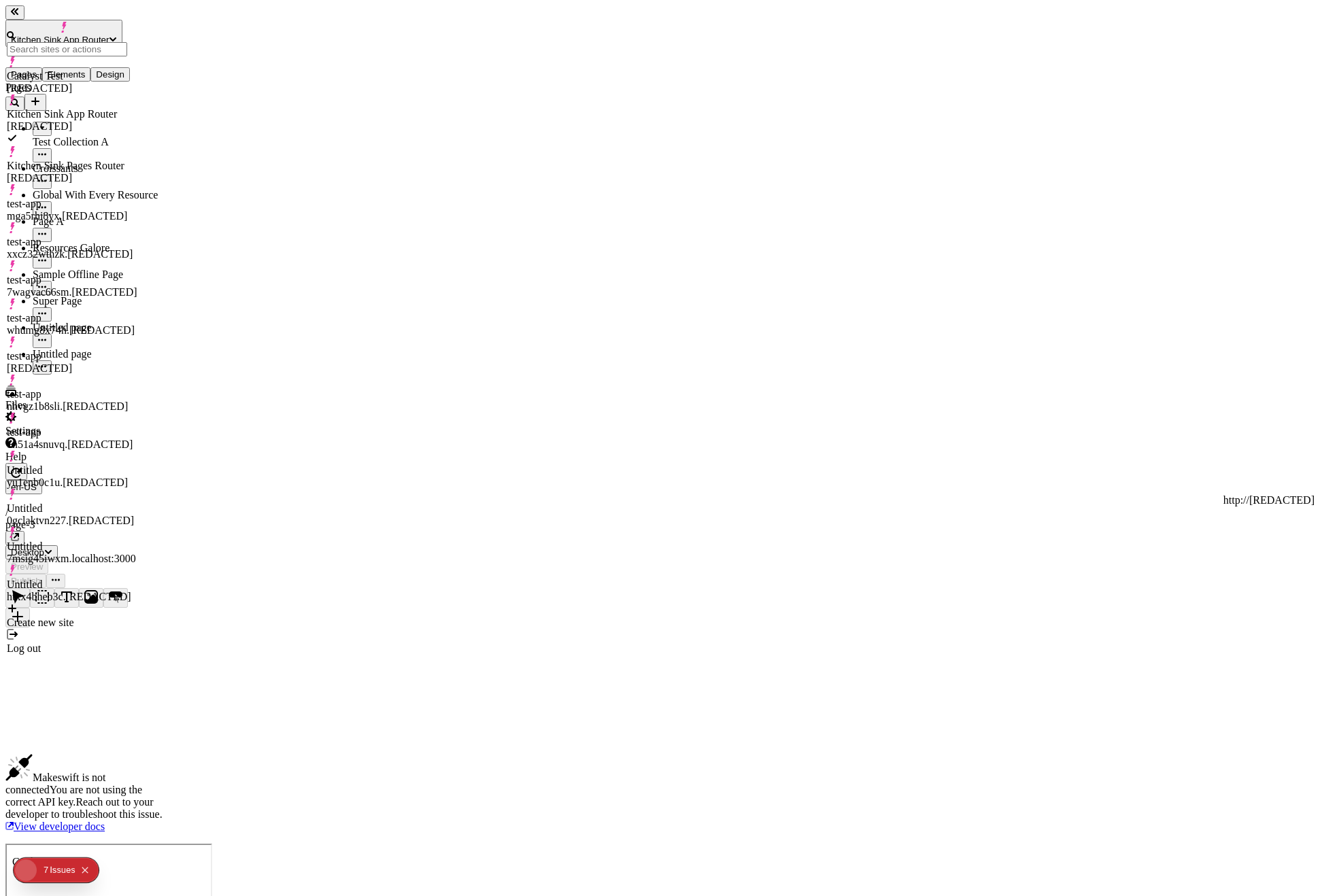 click on "Log out" at bounding box center [72, 649] 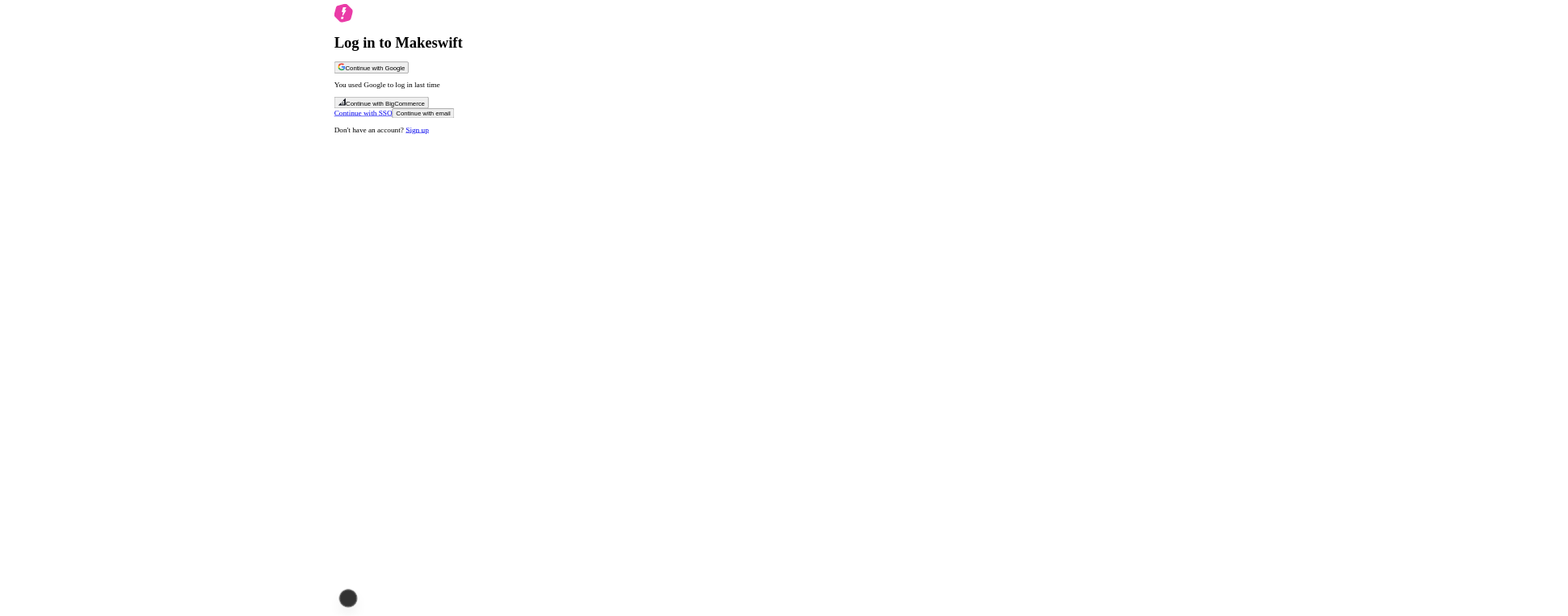 scroll, scrollTop: 0, scrollLeft: 0, axis: both 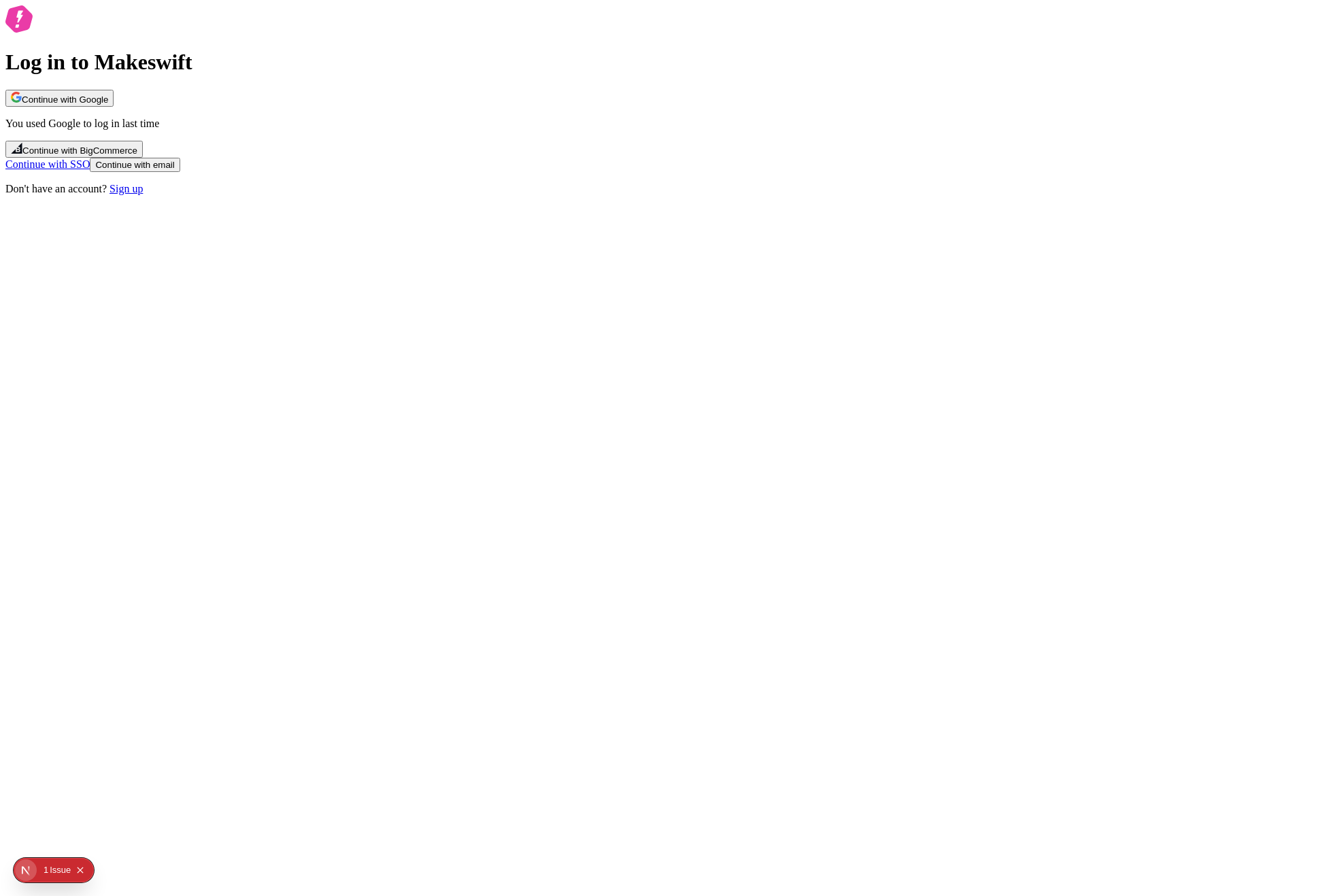 click on "Continue with email" at bounding box center (135, 165) 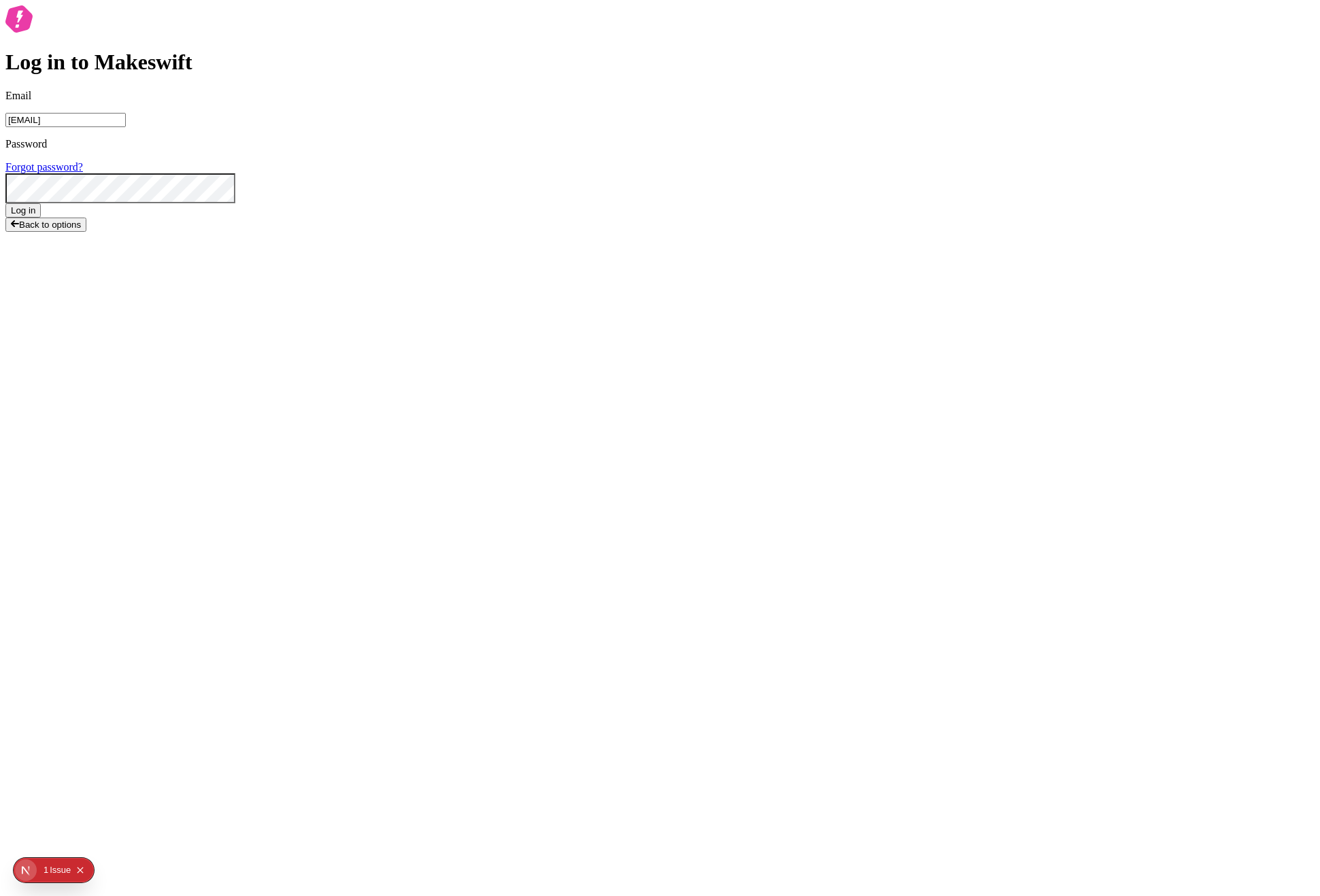 click on "Log in" at bounding box center (23, 210) 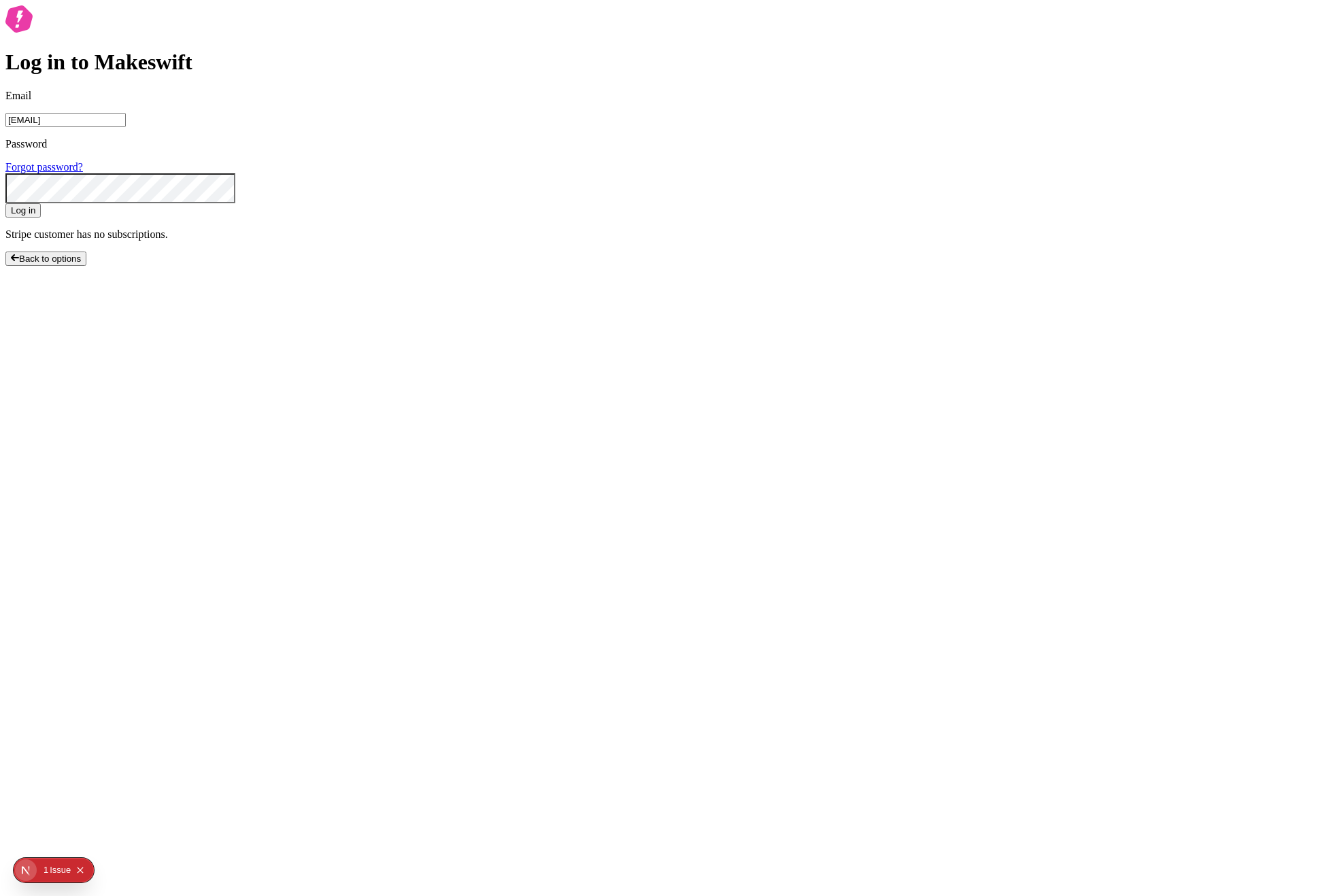drag, startPoint x: 743, startPoint y: 401, endPoint x: 369, endPoint y: 404, distance: 374.012 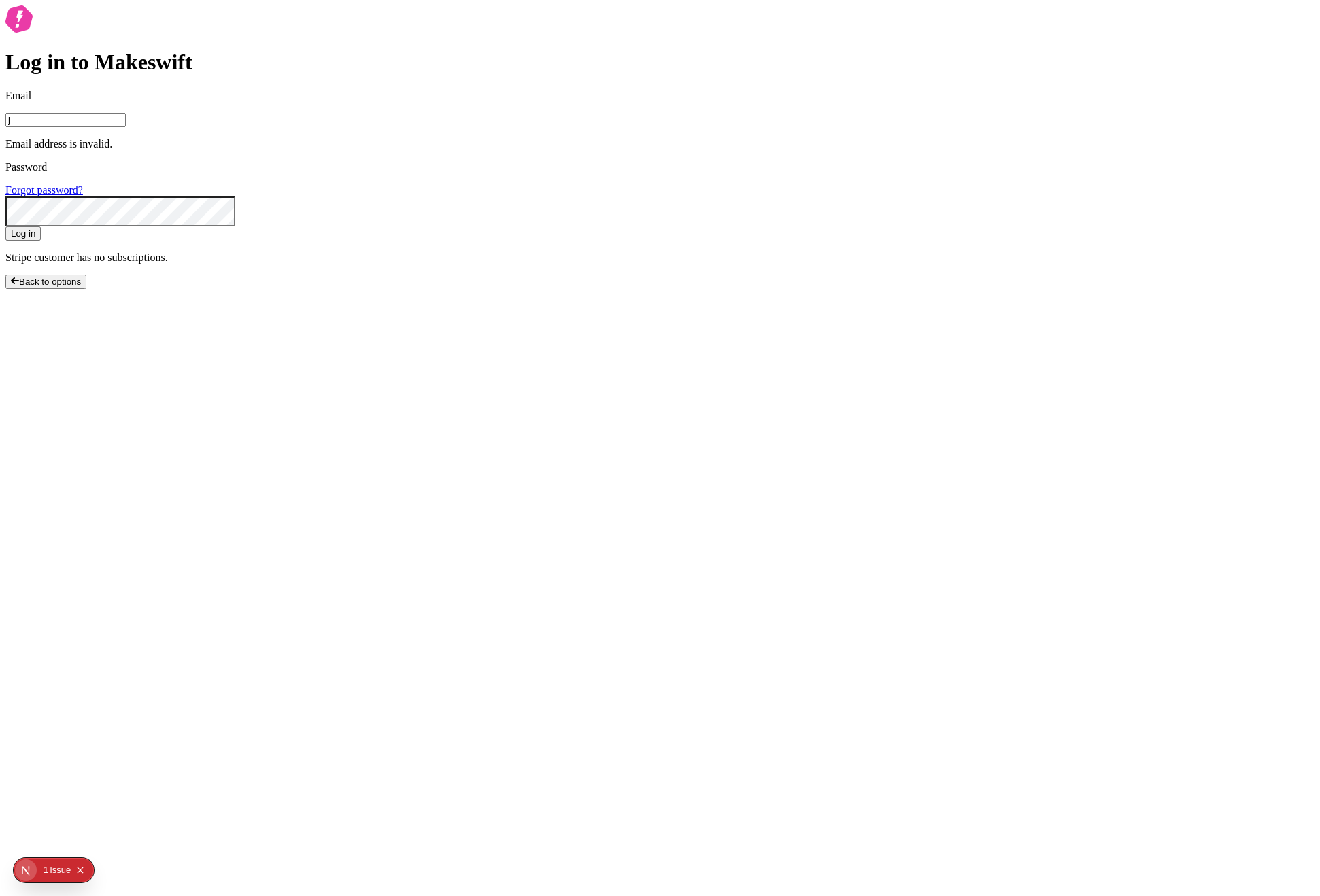type on "j" 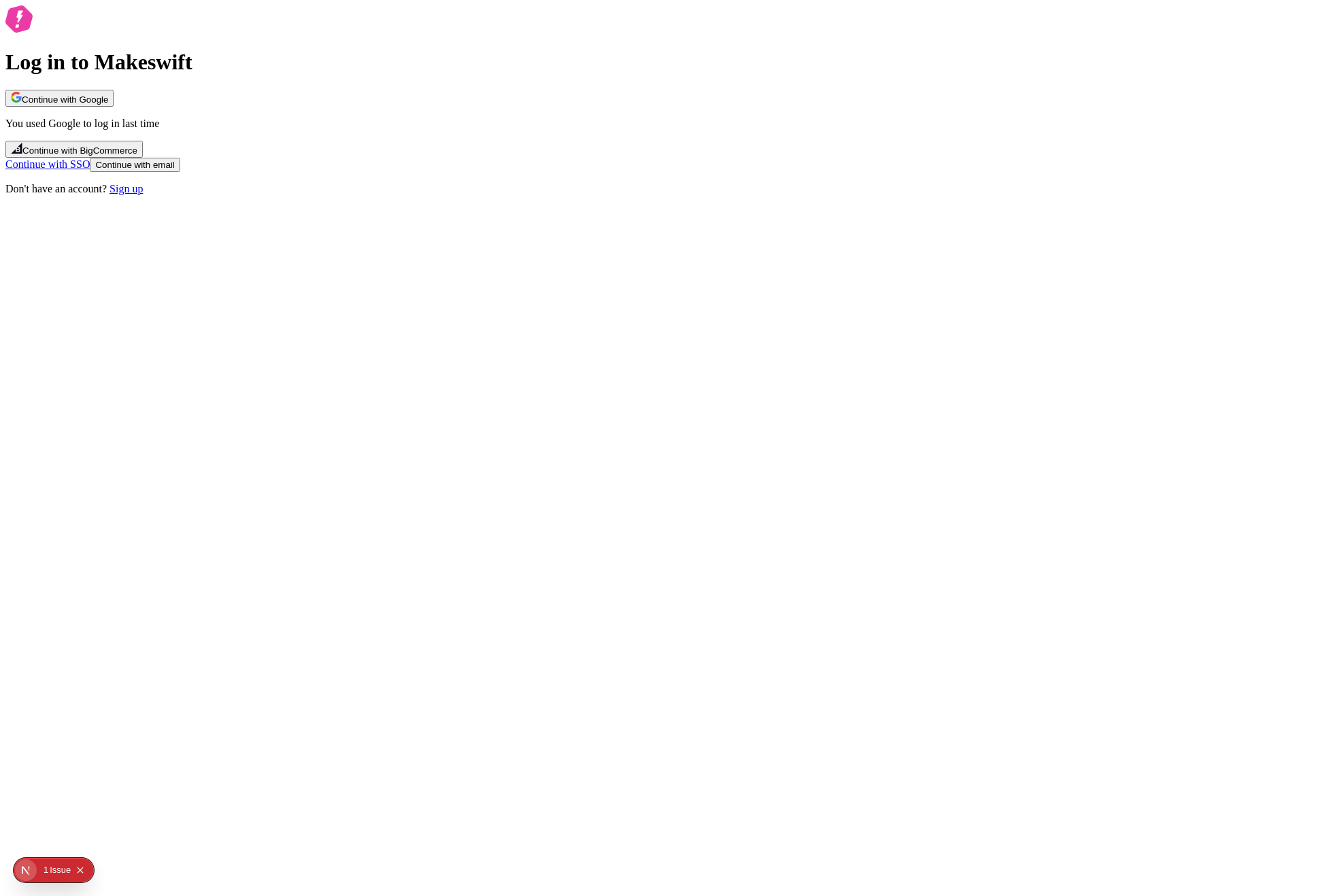 click on "You used Google to log in last time" at bounding box center [660, 124] 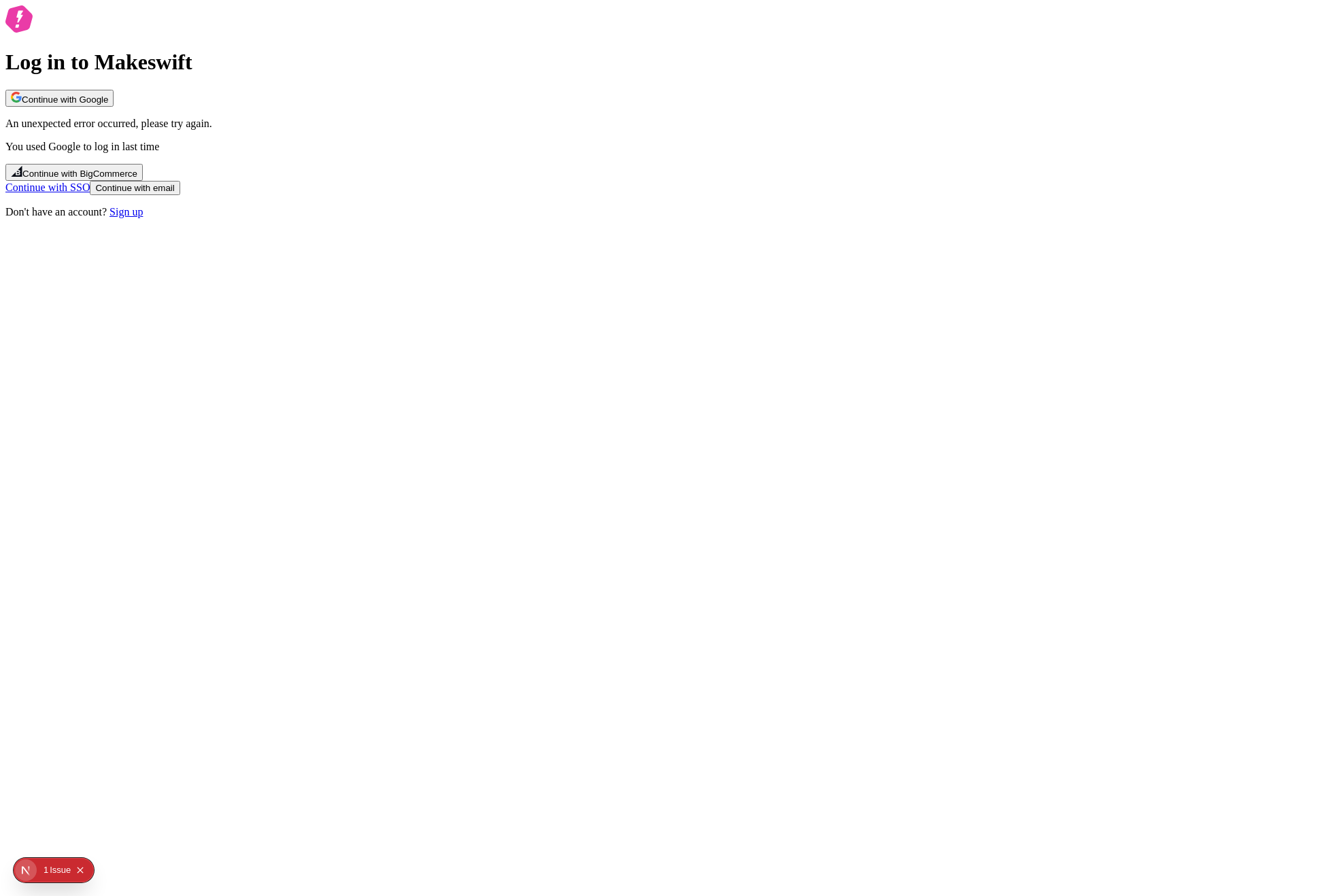 click on "1" 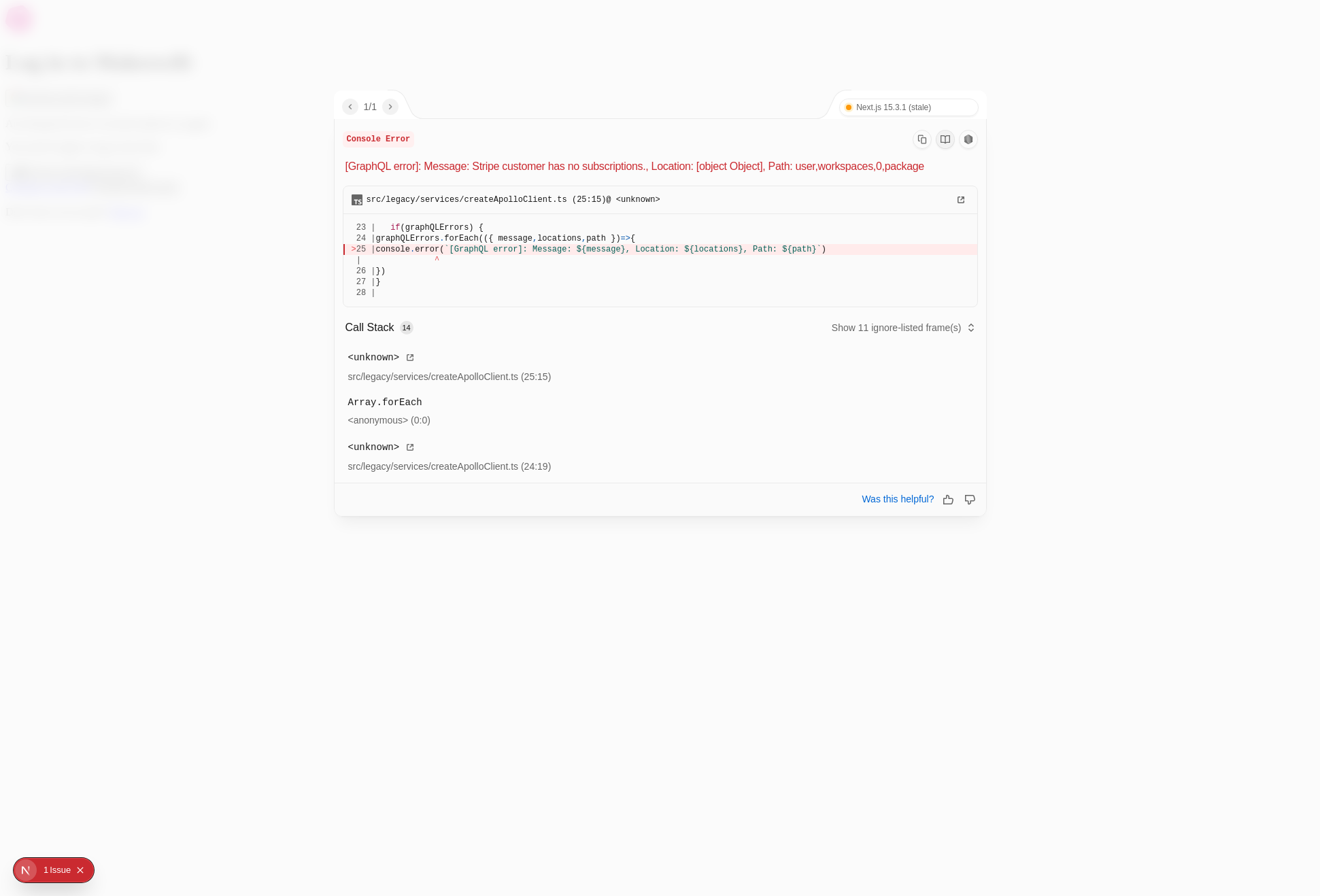 click 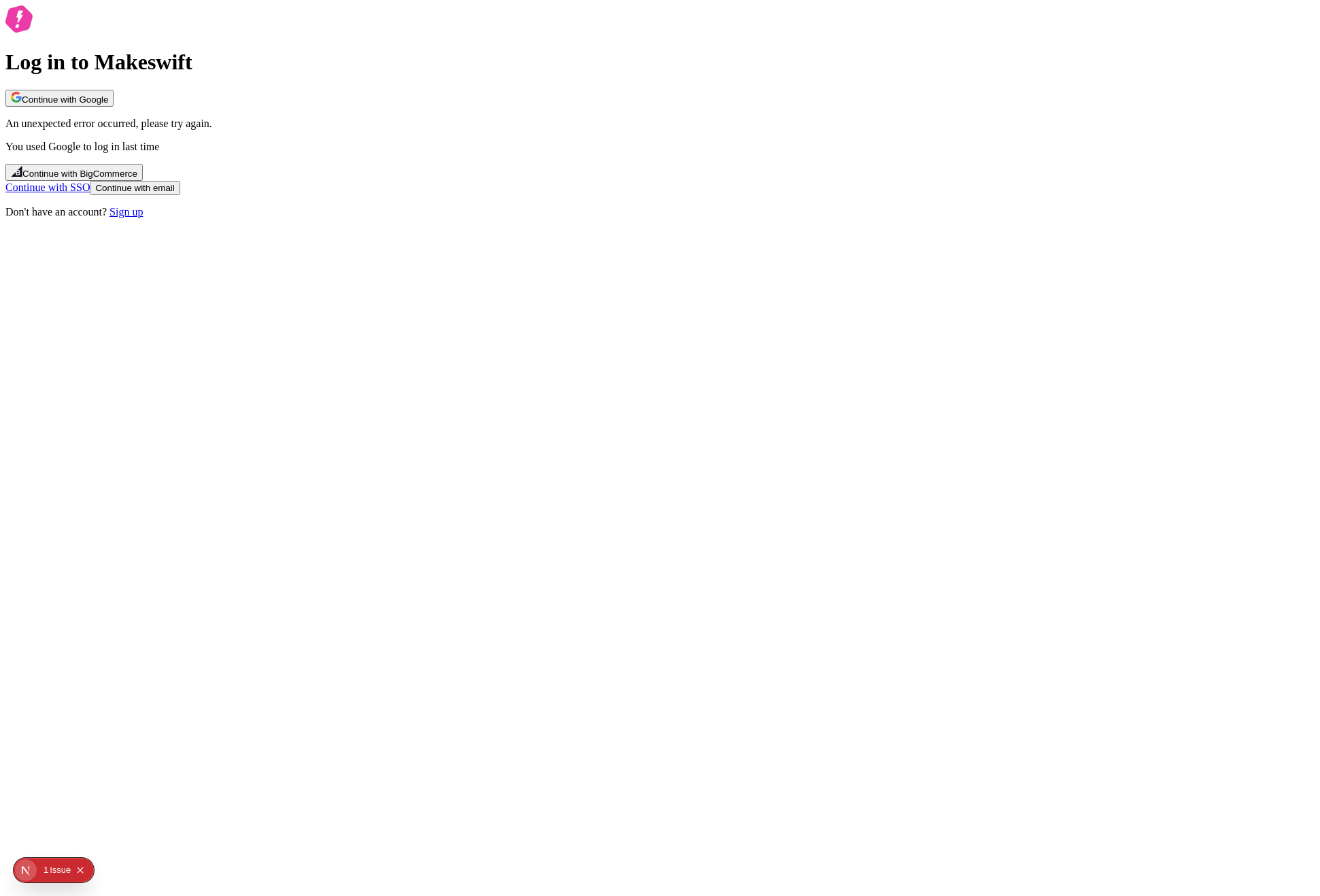 type 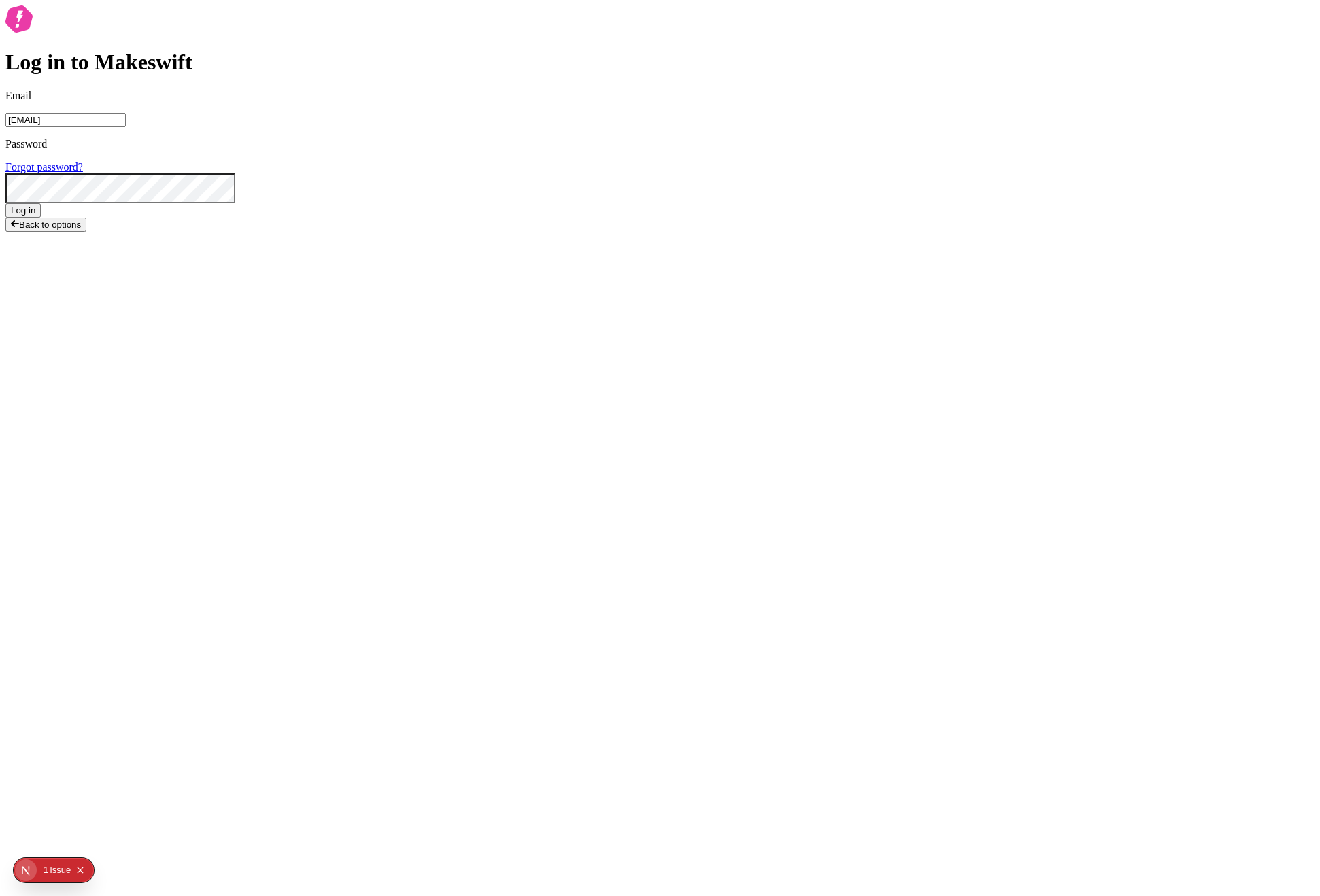 click on "Log in" at bounding box center (23, 210) 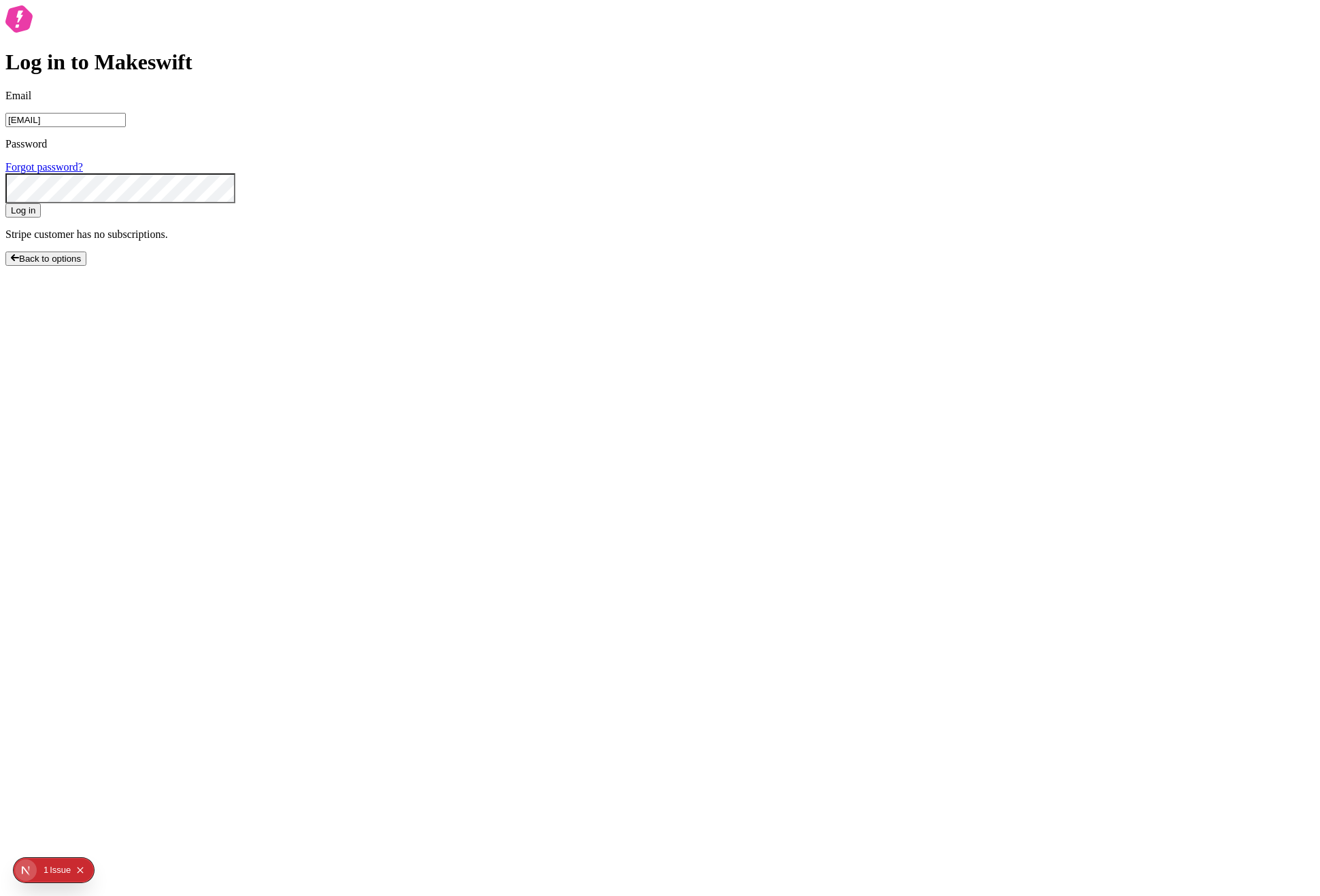 click on "Log in to Makeswift Email lukemirejoseph+63@gmail.com Password Forgot password? Log in Stripe customer has no subscriptions. Back to options" at bounding box center [660, 135] 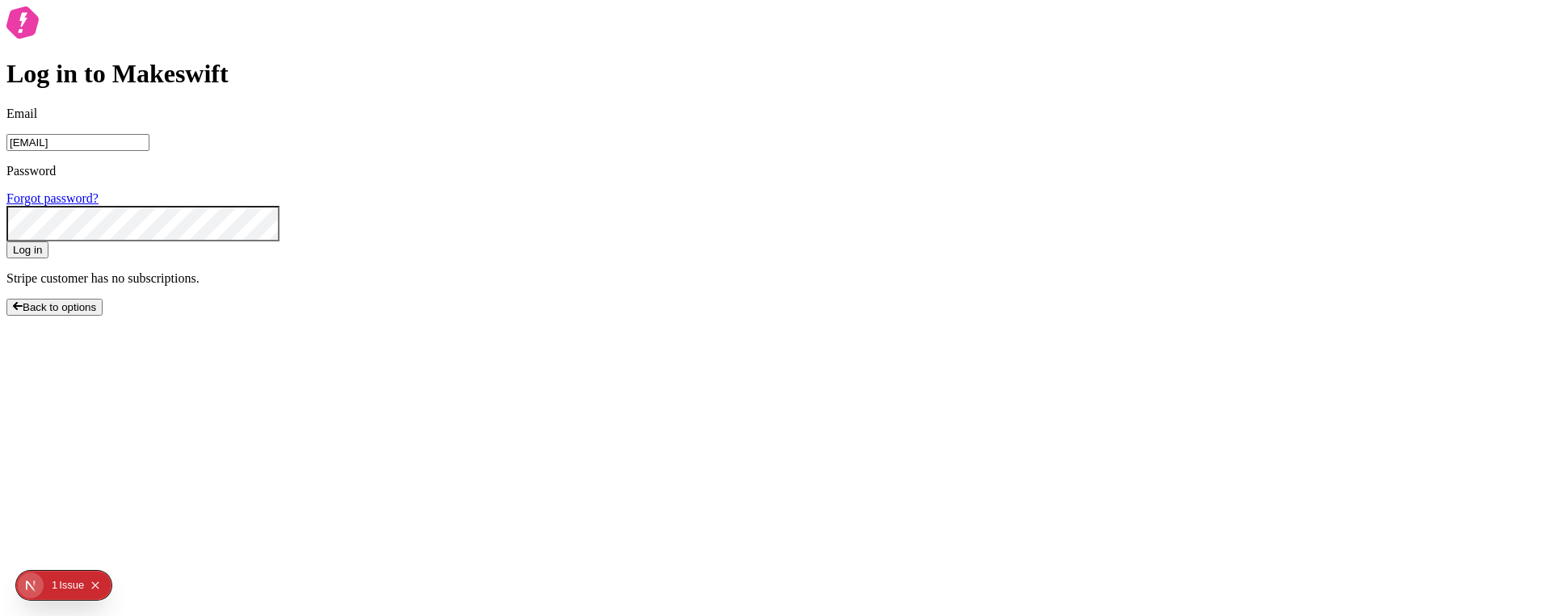 click on "Log in" at bounding box center (27, 249) 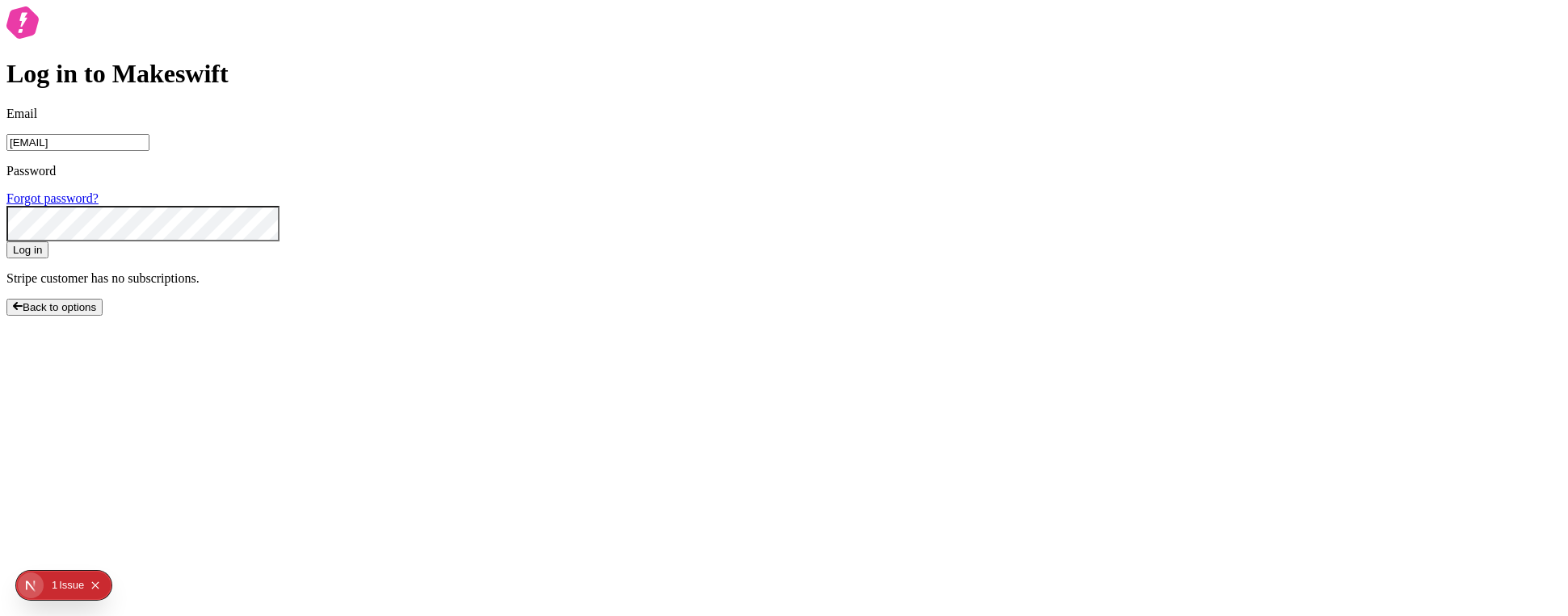click on "Log in to Makeswift Email lukemirejoseph+63@gmail.com Password Forgot password? Log in Stripe customer has no subscriptions. Back to options" at bounding box center (784, 161) 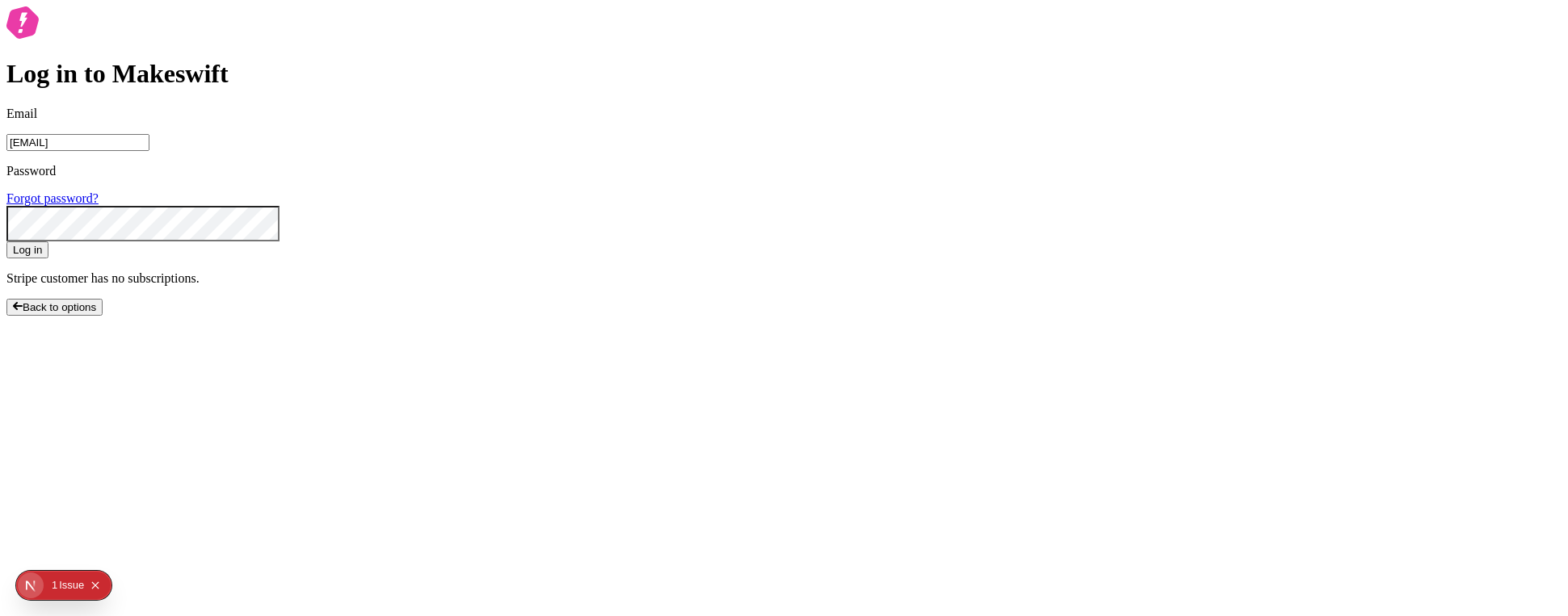 click on "lukemirejoseph+63@gmail.com" at bounding box center [78, 142] 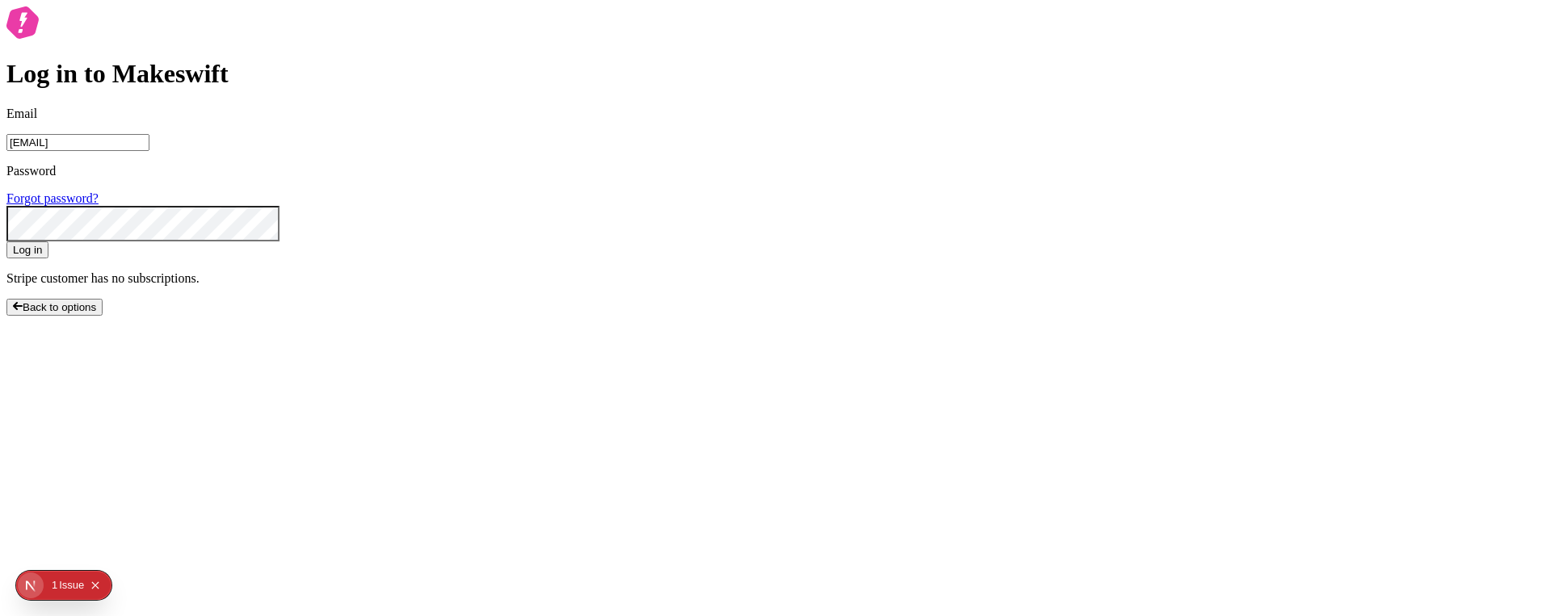 click on "Log in" at bounding box center (27, 249) 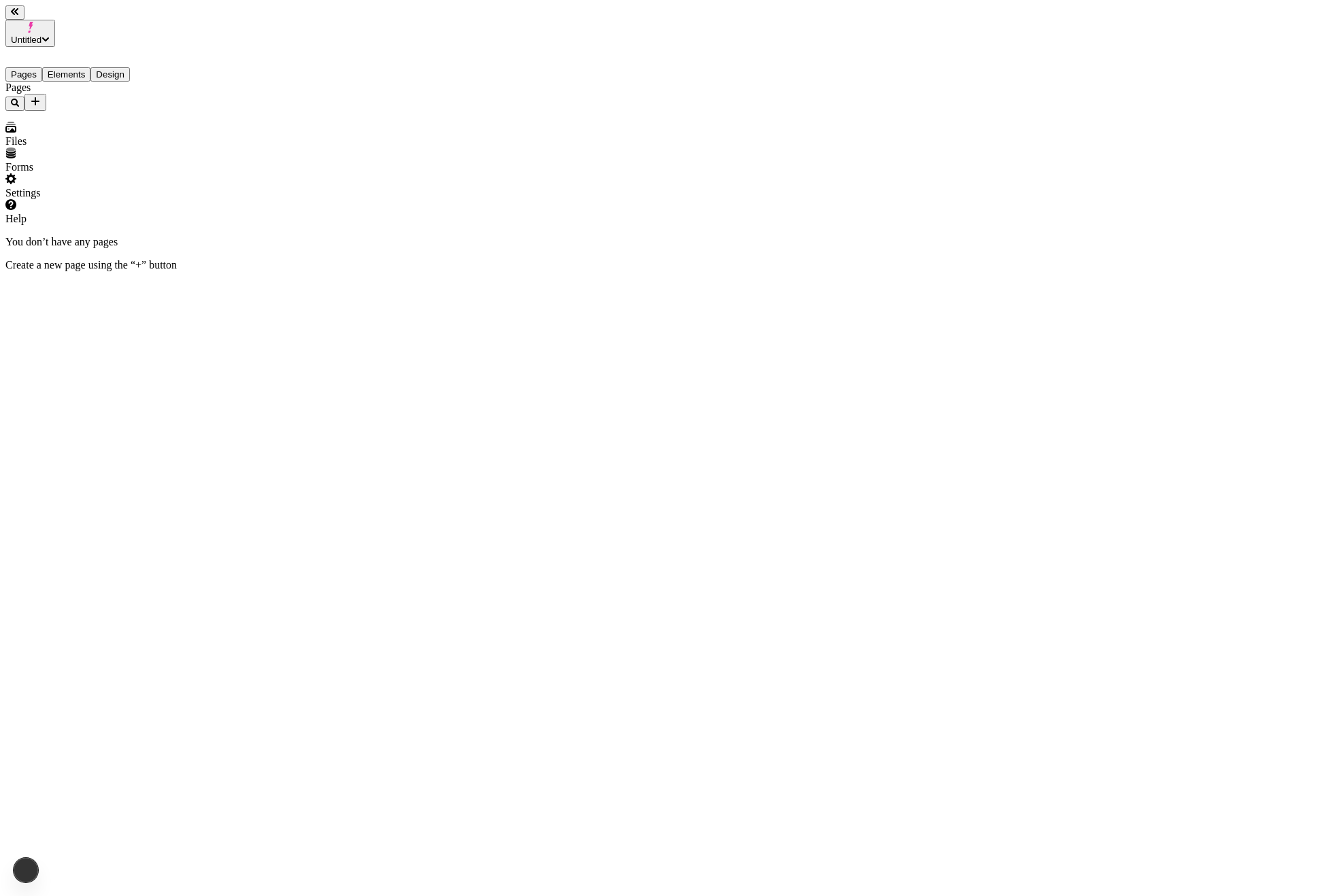 scroll, scrollTop: 0, scrollLeft: 0, axis: both 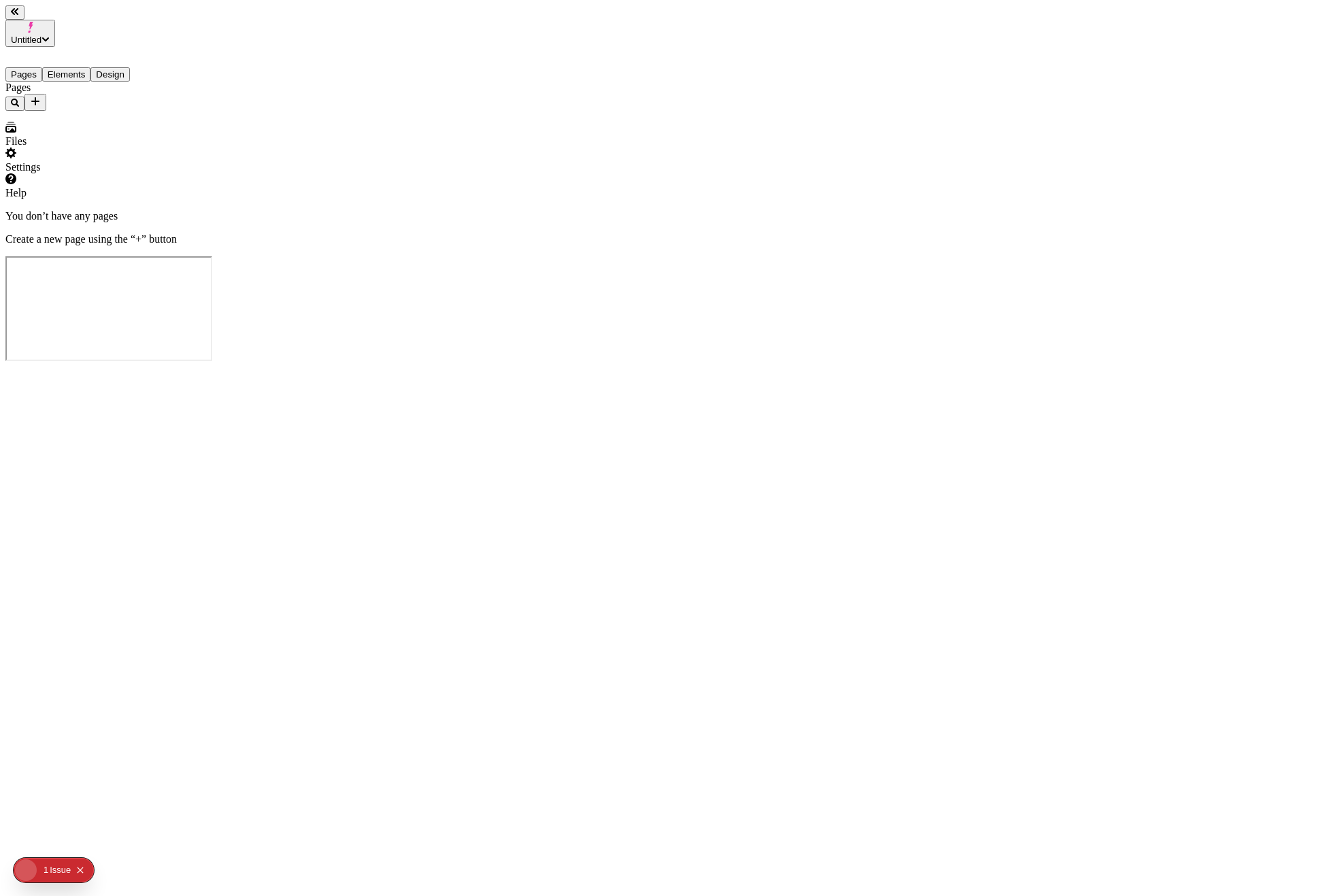 click on "Settings" at bounding box center (87, 160) 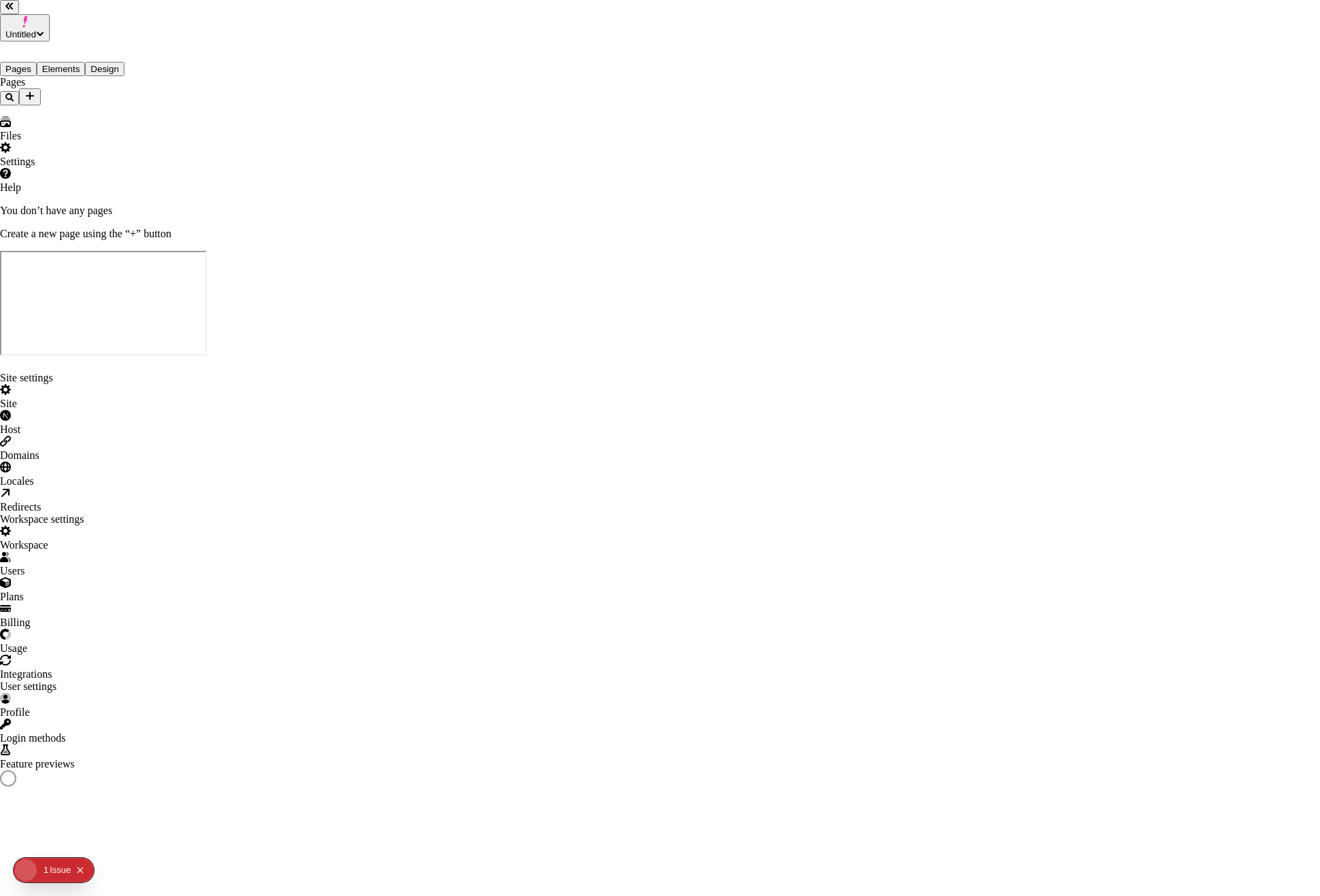 click on "Locales" at bounding box center [660, 475] 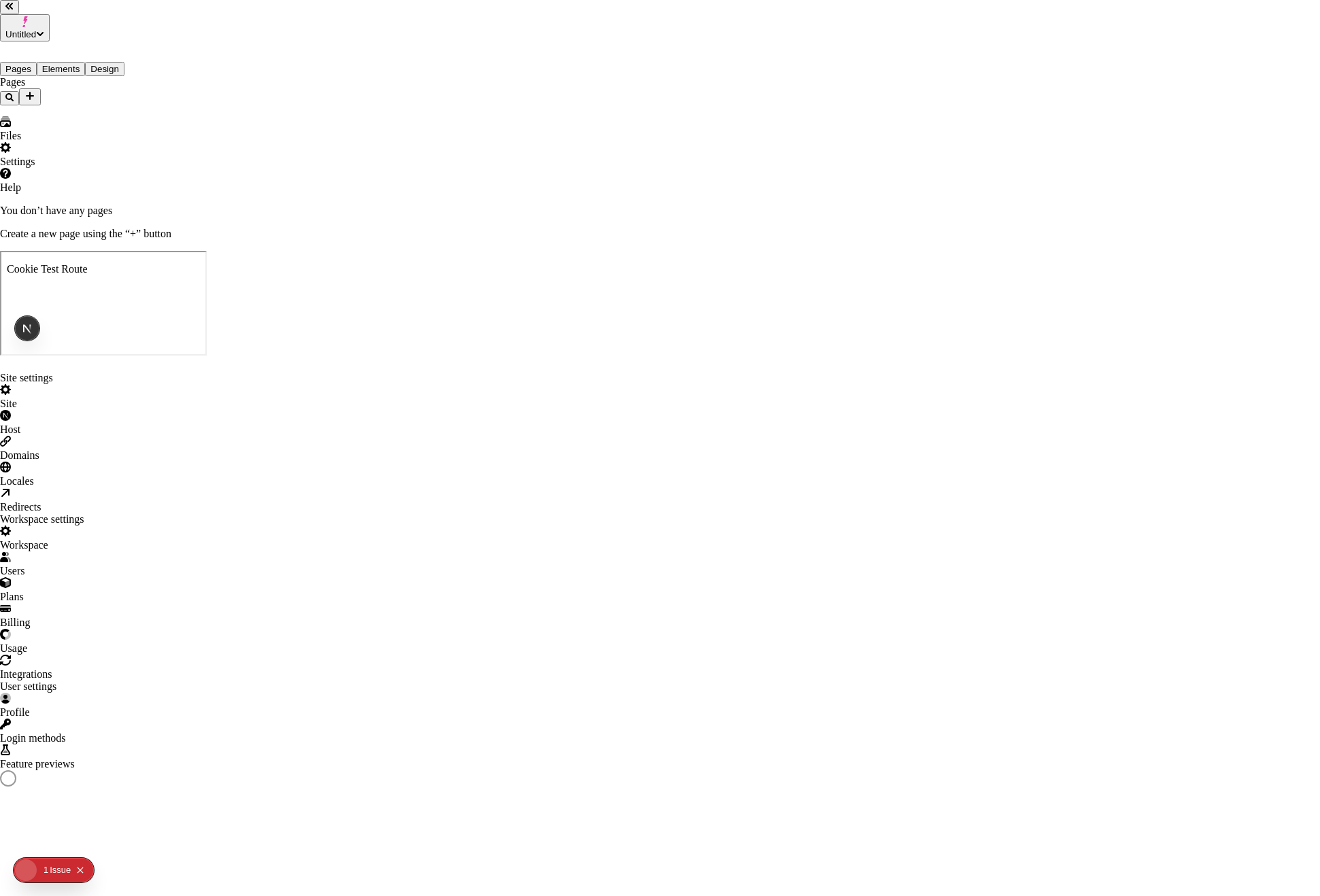 scroll, scrollTop: 0, scrollLeft: 0, axis: both 